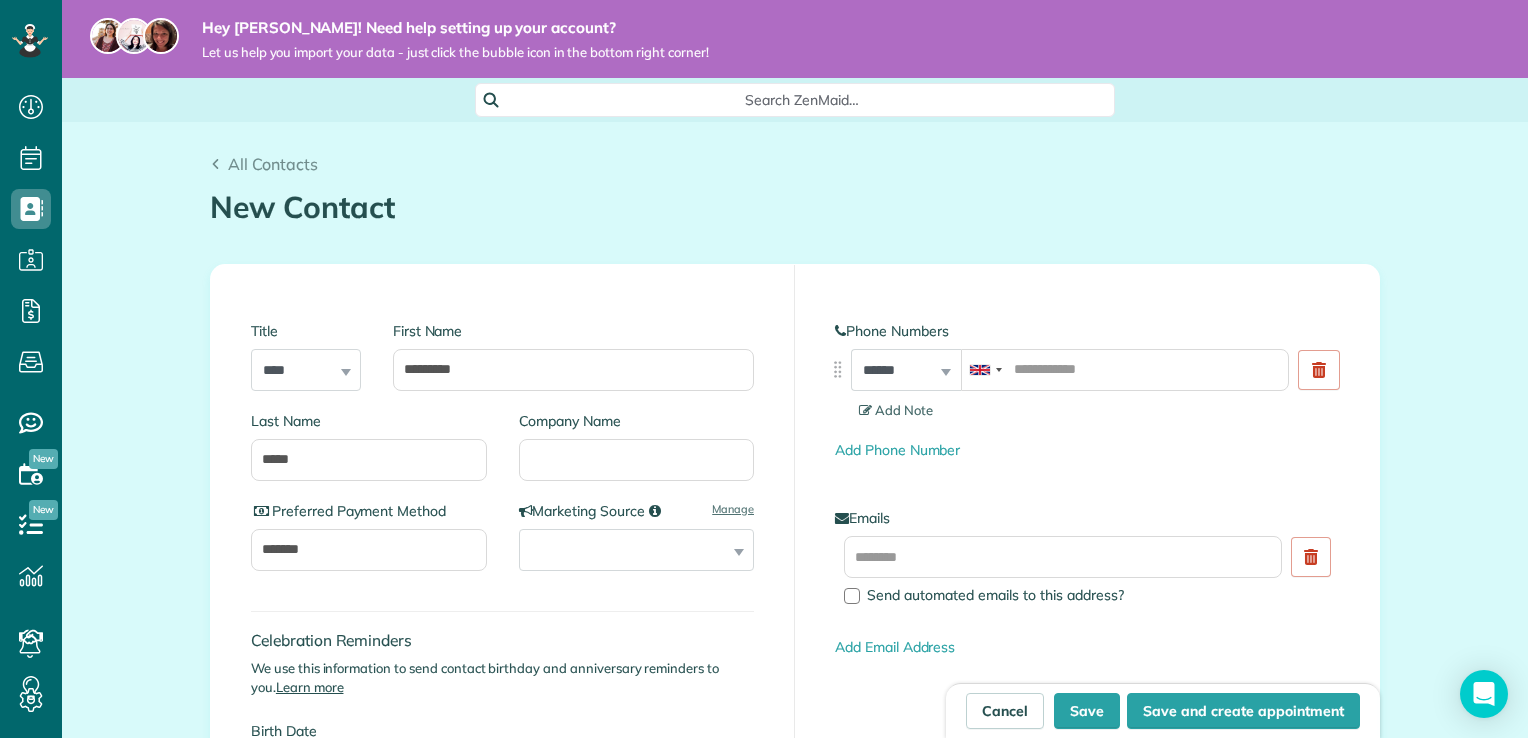 select on "****" 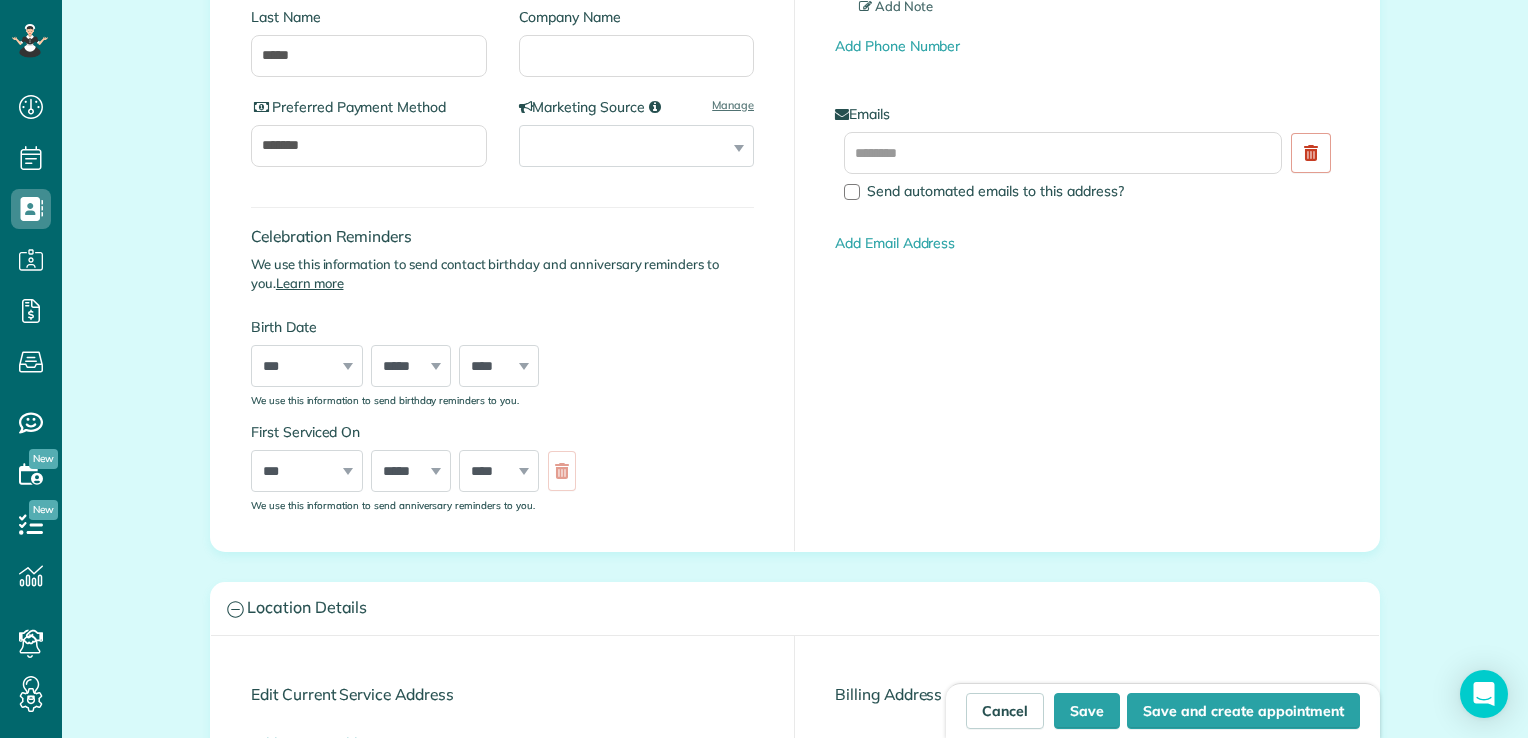 scroll, scrollTop: 407, scrollLeft: 0, axis: vertical 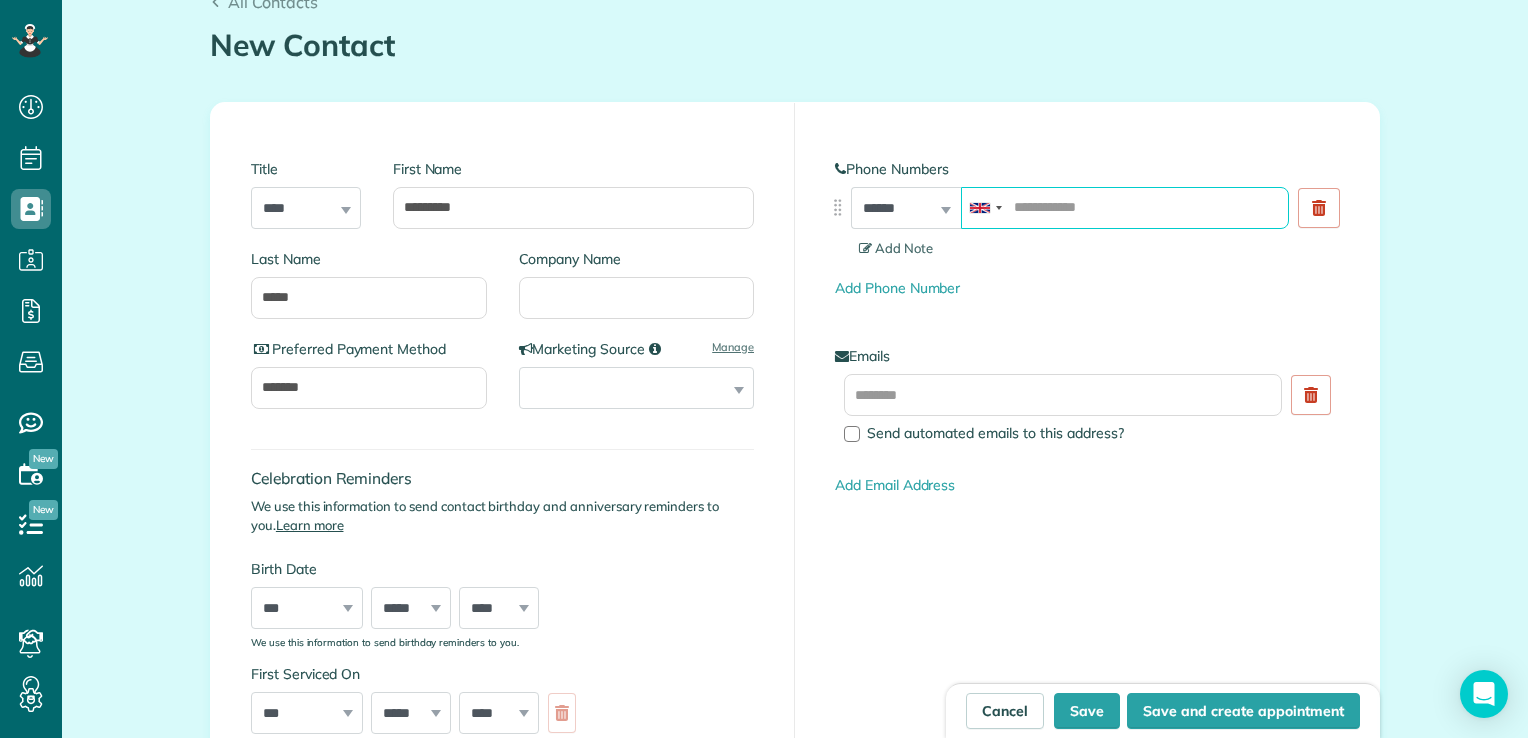 click at bounding box center (1125, 208) 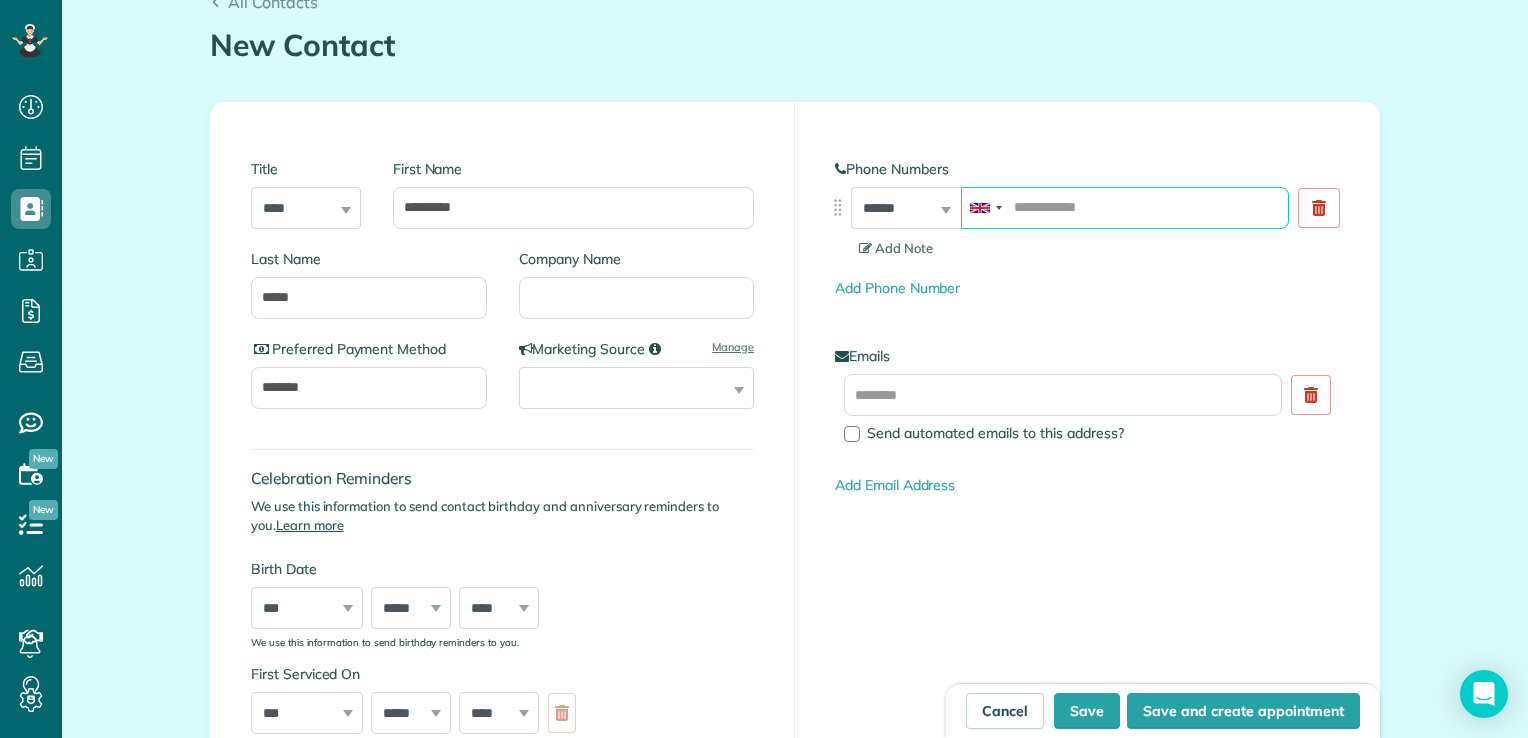 paste on "**********" 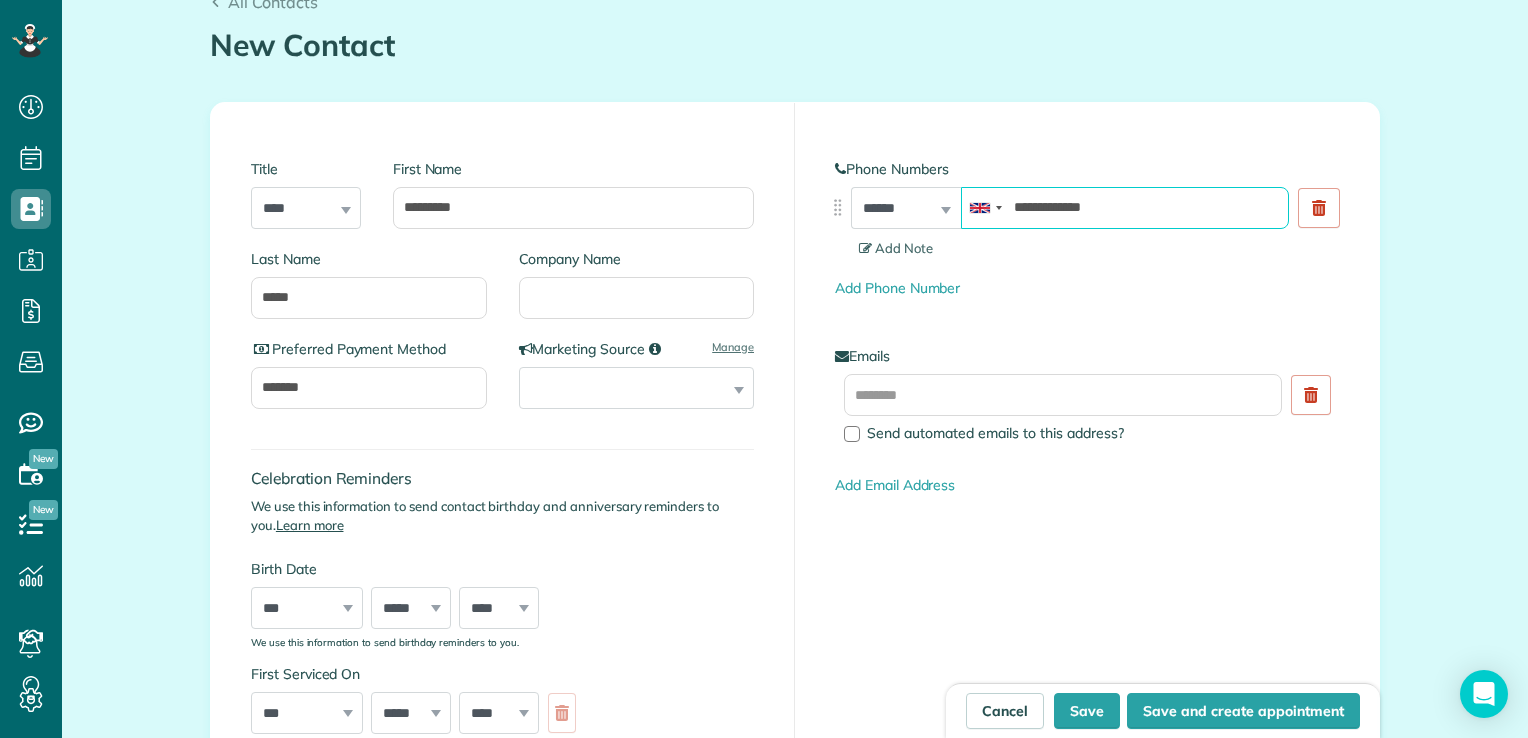 type on "**********" 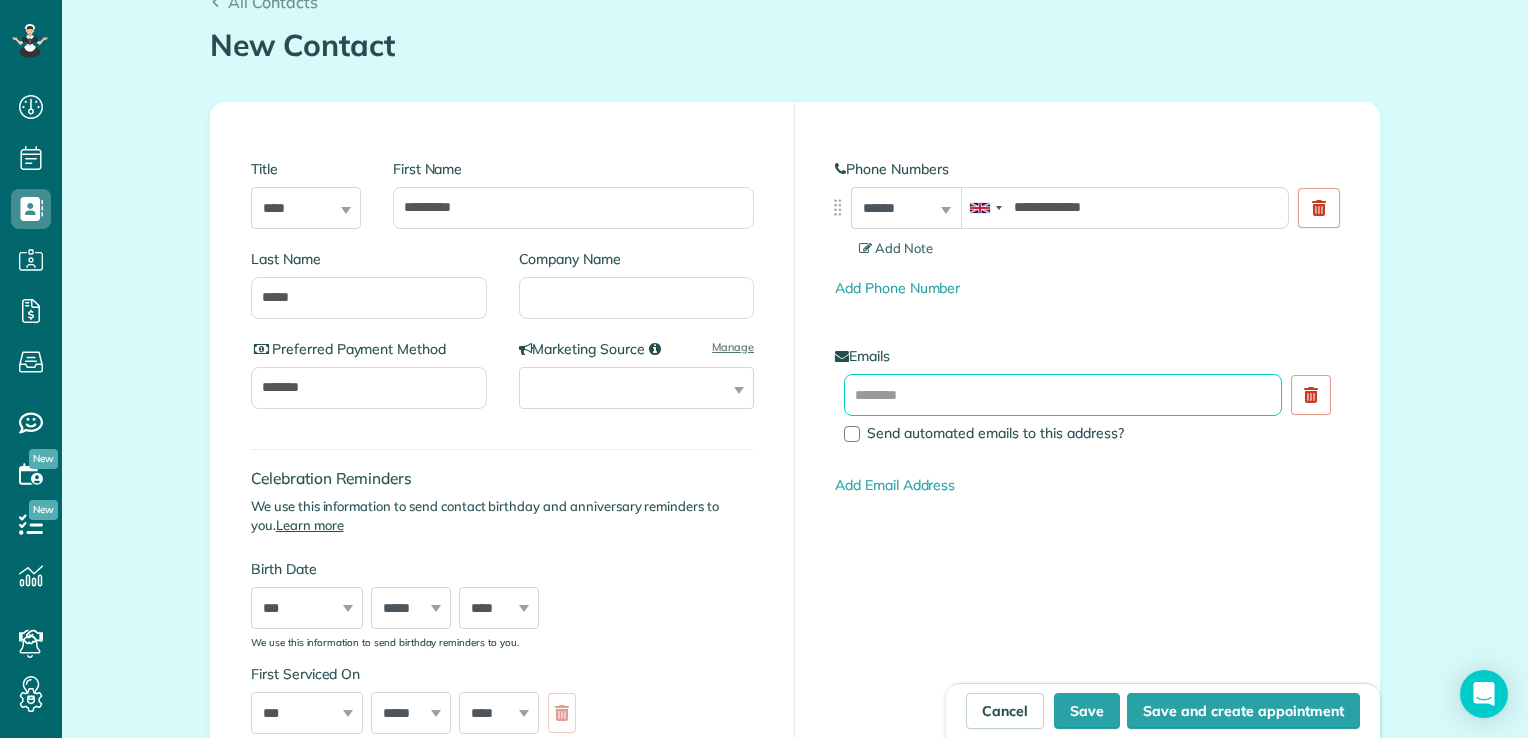 click at bounding box center [1063, 395] 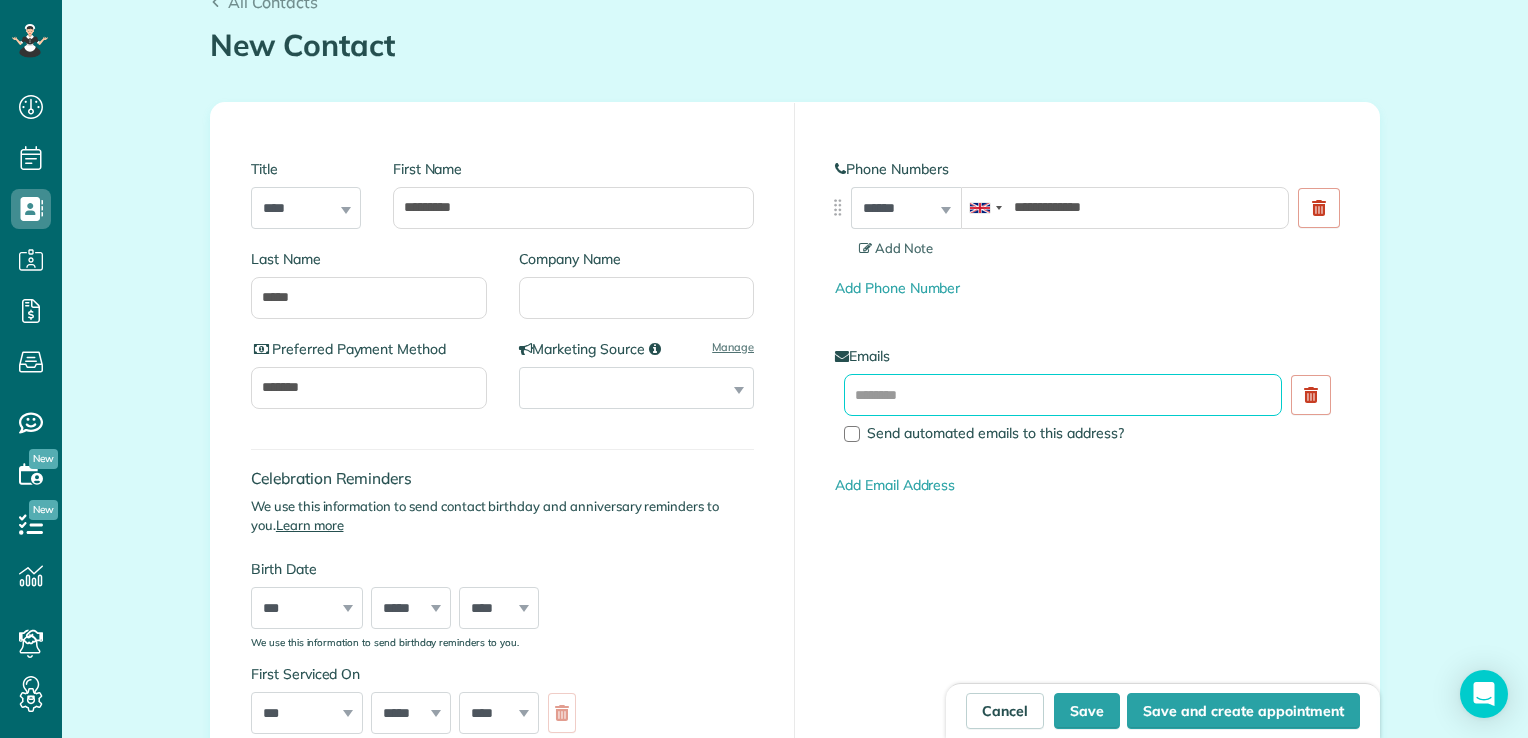 paste on "**********" 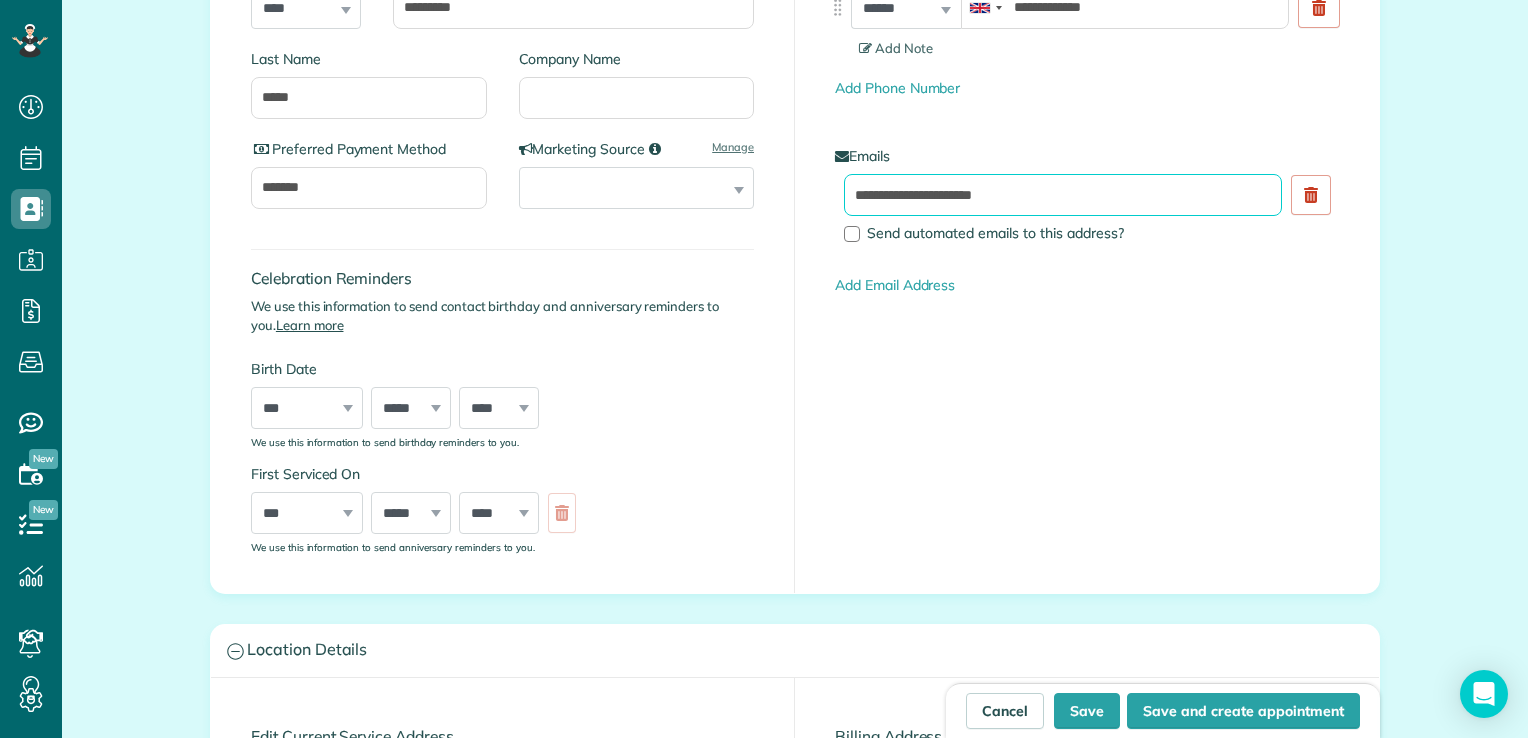 scroll, scrollTop: 360, scrollLeft: 0, axis: vertical 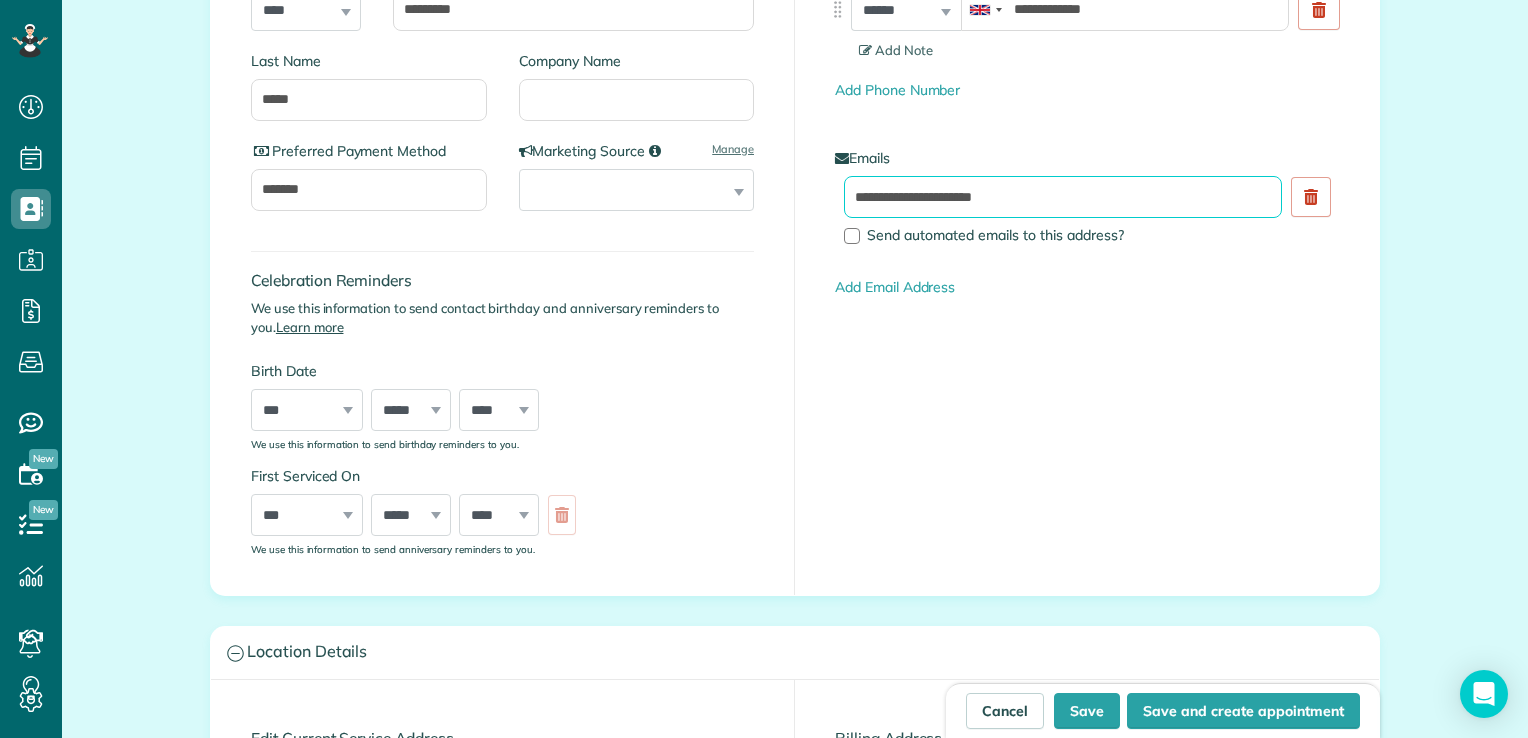 type on "**********" 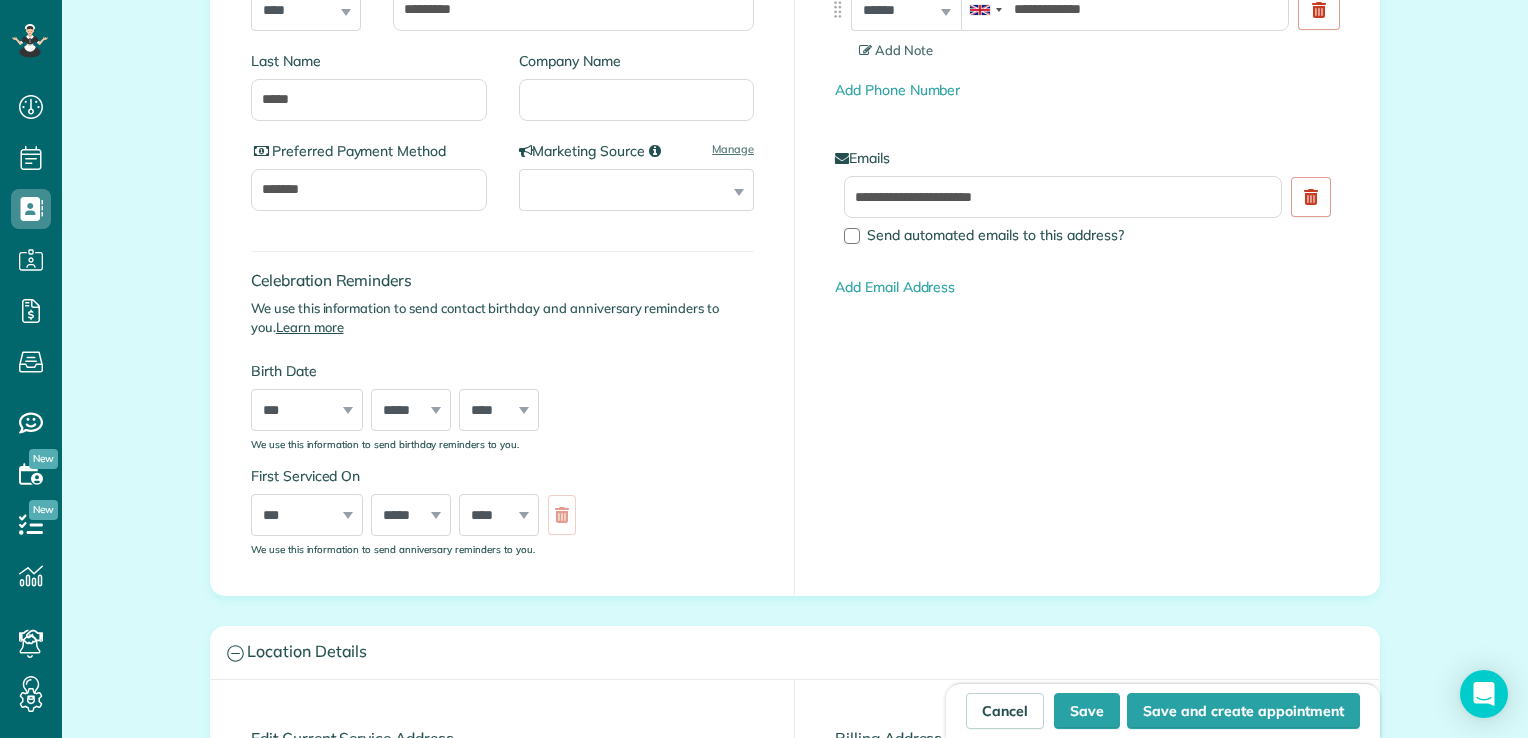 click on "***
*
*
*
*
*
*
*
*
*
**
**
**
**
**
**
**
**
**
**
**
**
**
**
**
**
**
**
**
**
**
**" at bounding box center (307, 515) 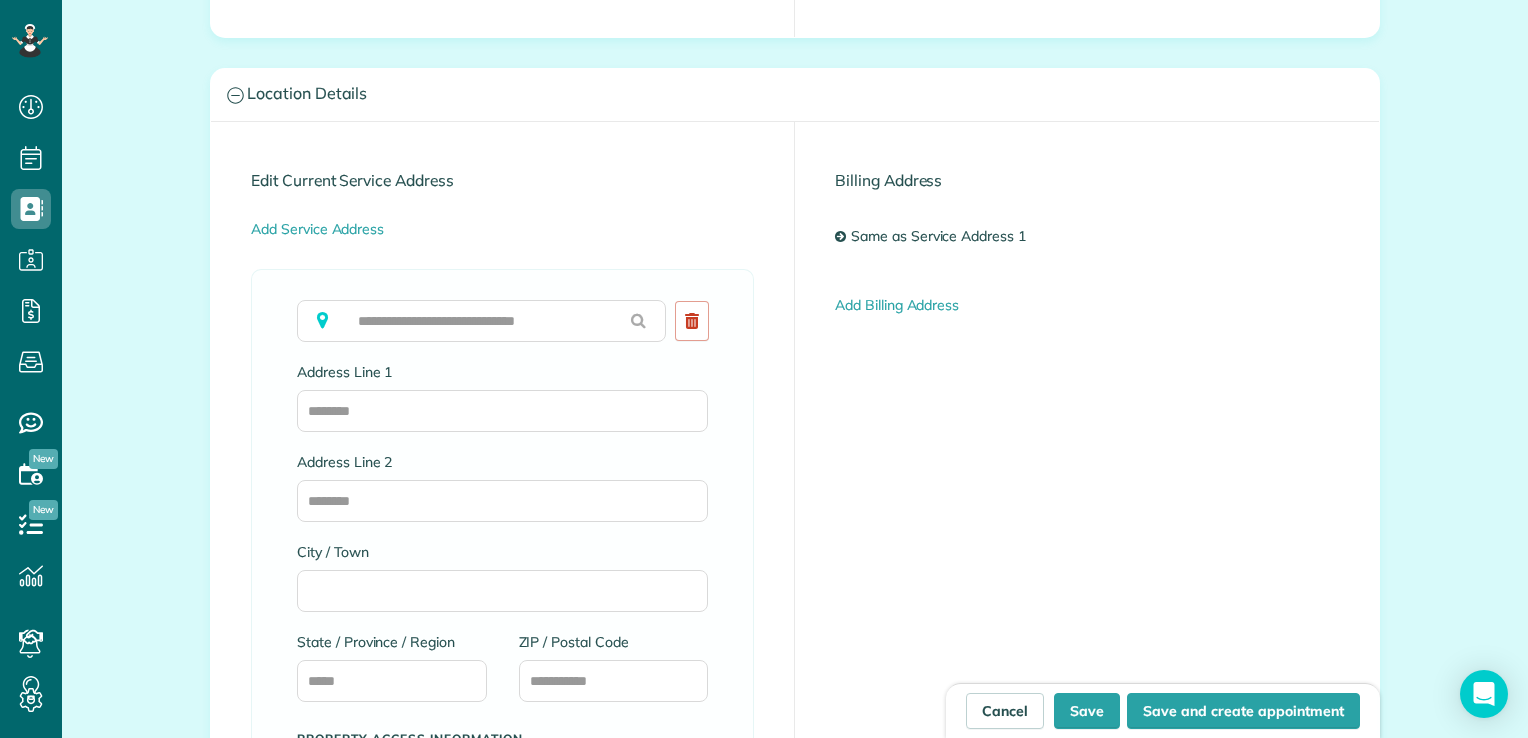 scroll, scrollTop: 919, scrollLeft: 0, axis: vertical 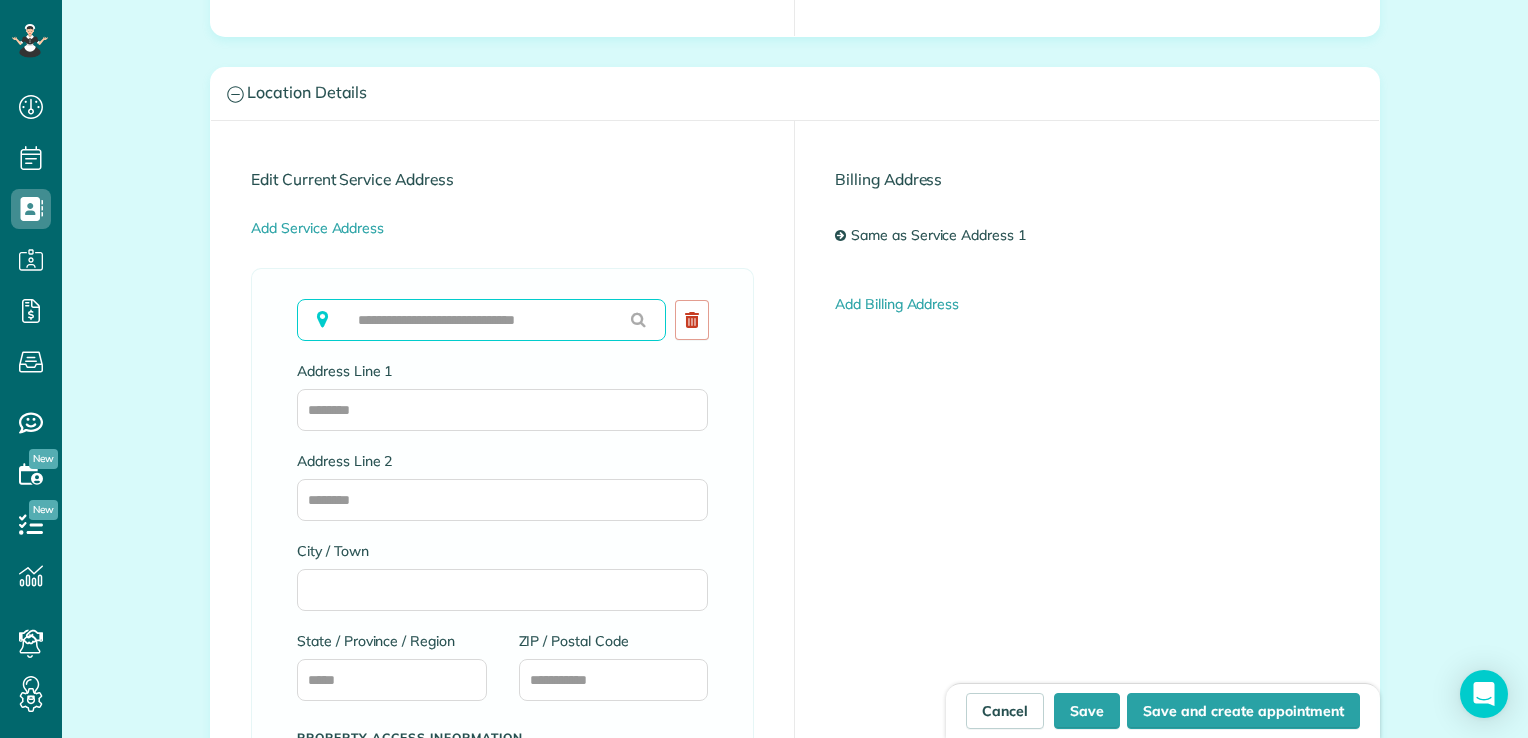 click at bounding box center (481, 320) 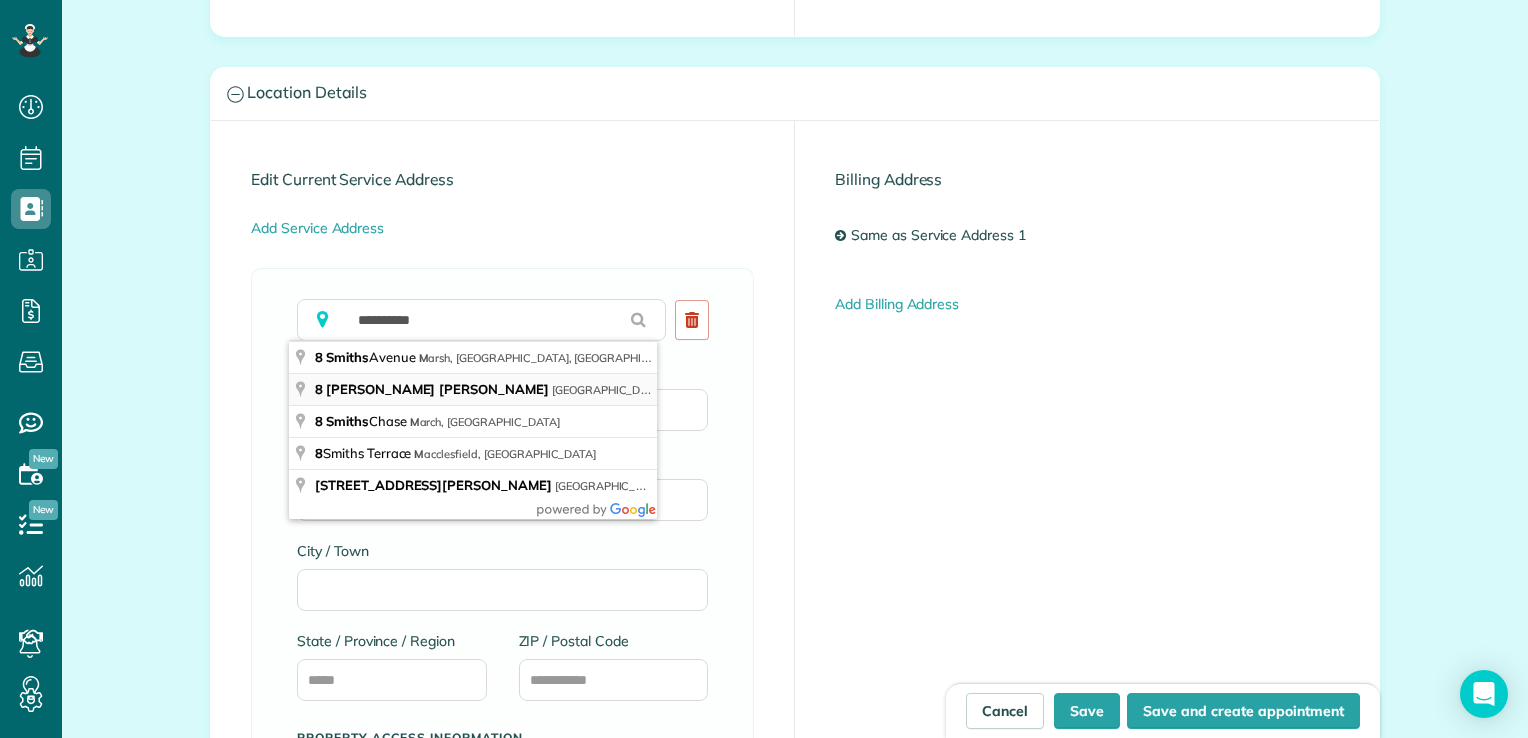 type on "**********" 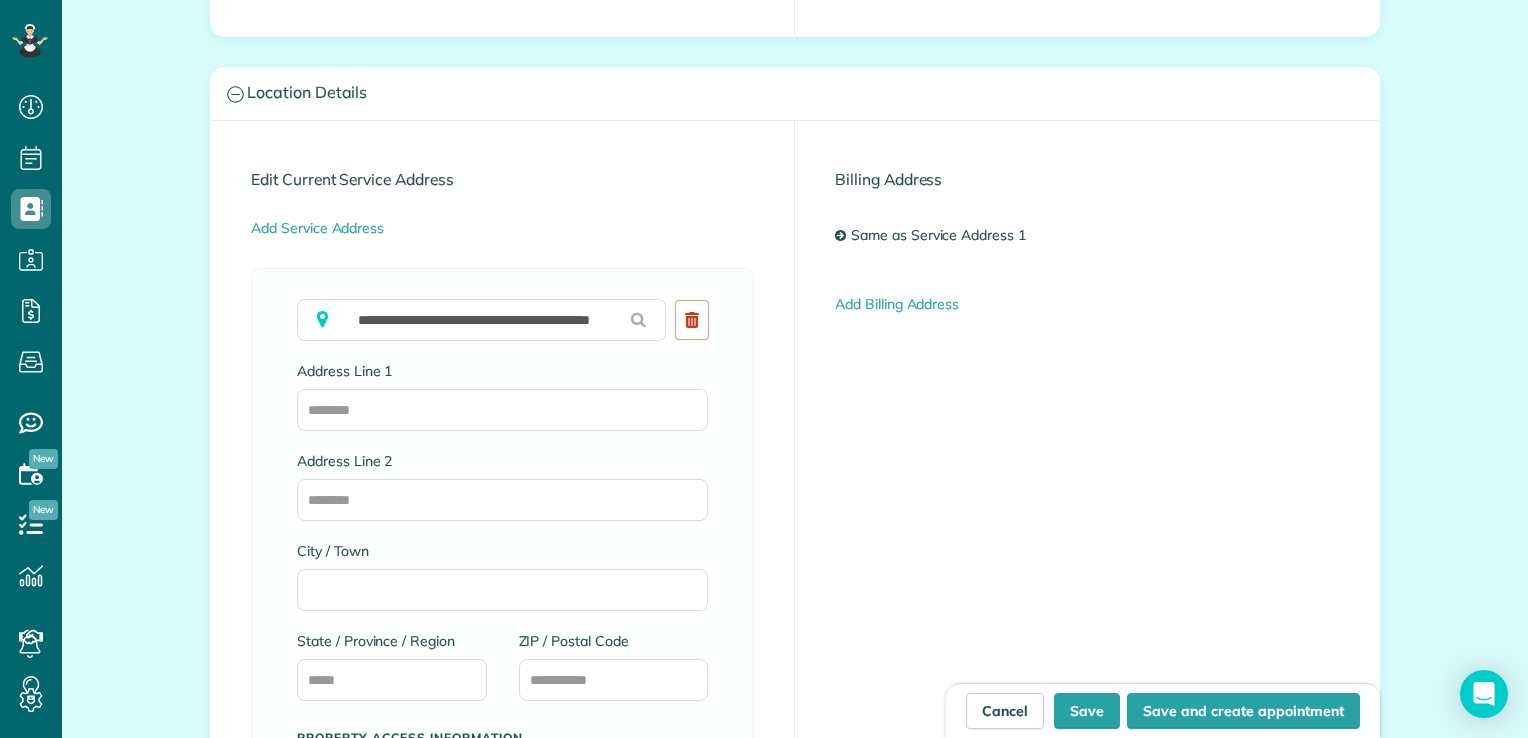 type on "**********" 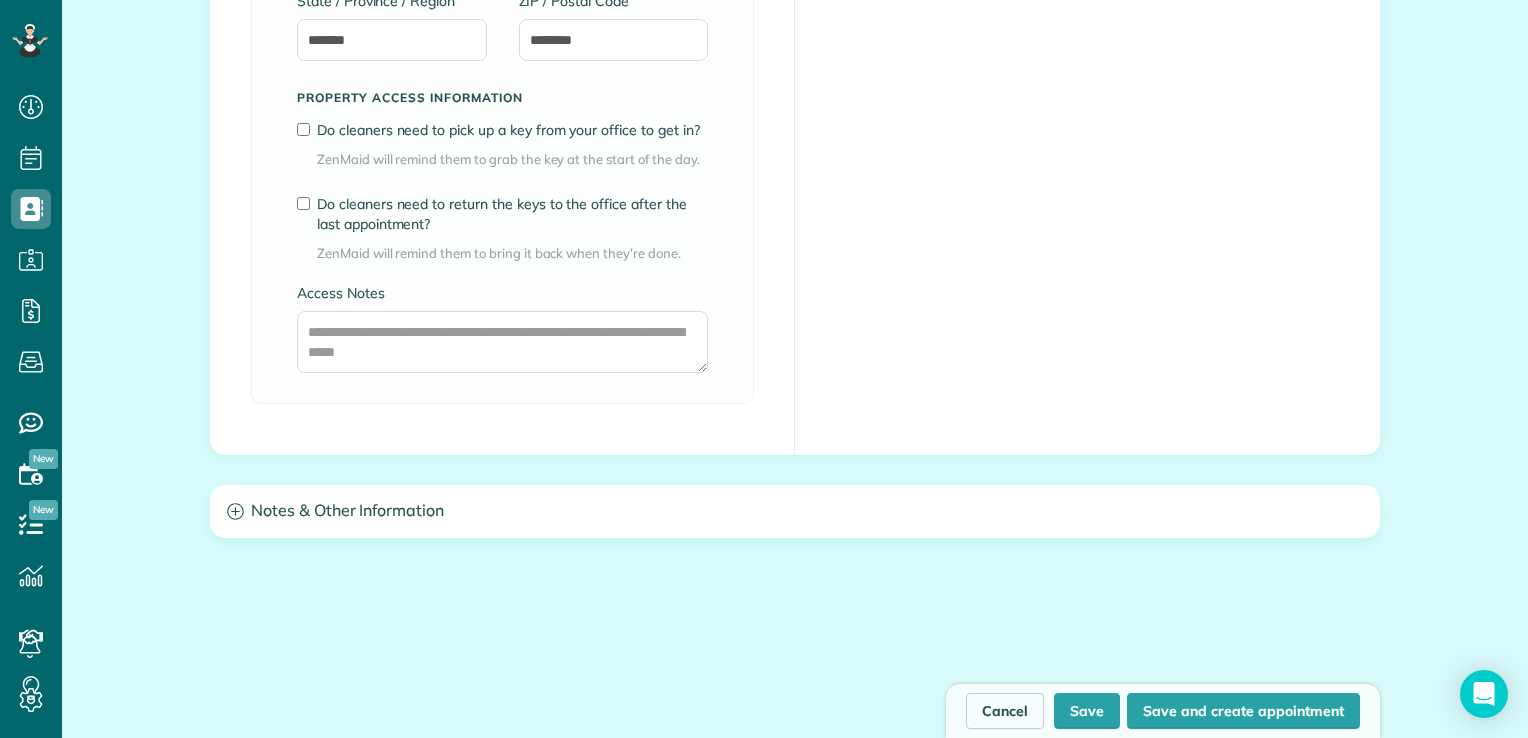 scroll, scrollTop: 1564, scrollLeft: 0, axis: vertical 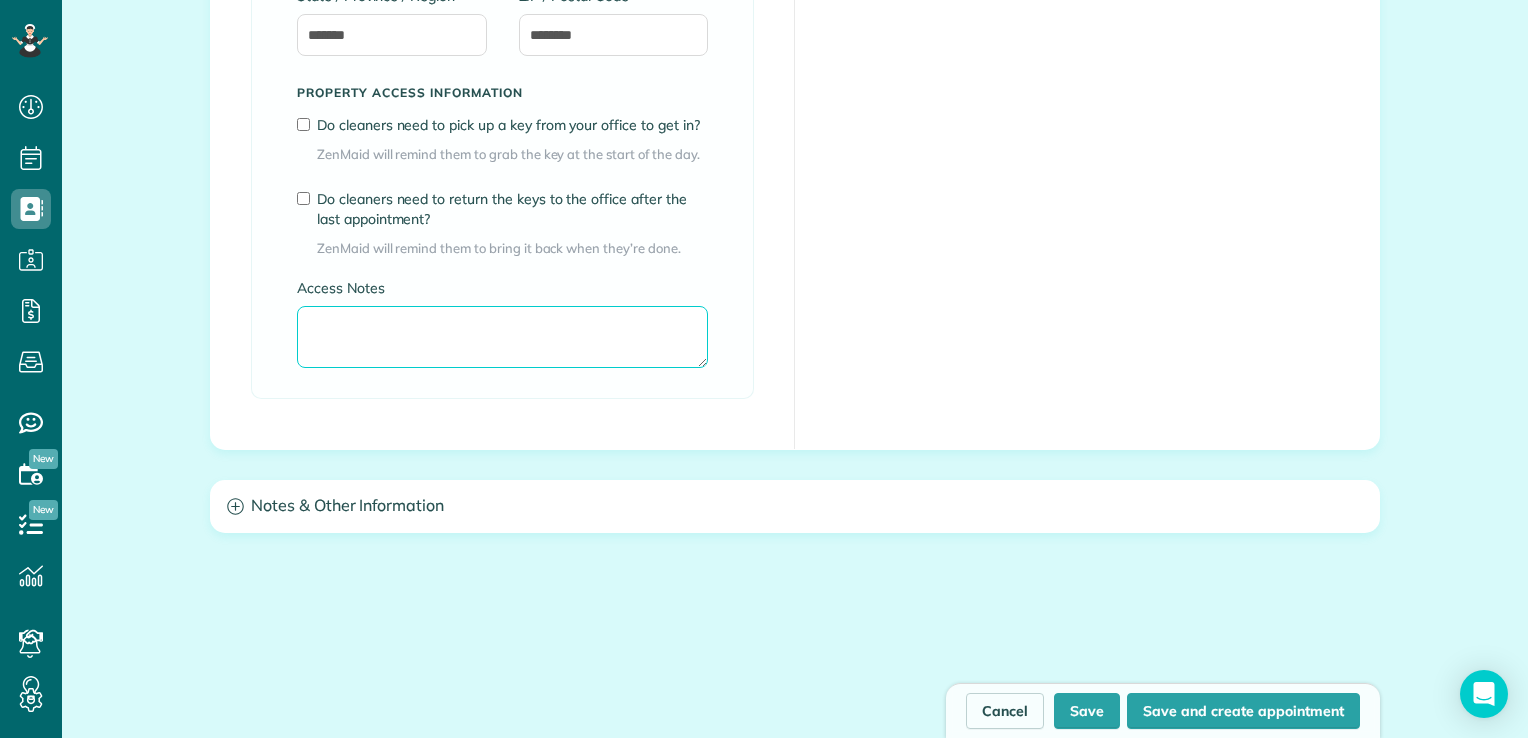 click on "Access Notes" at bounding box center [502, 337] 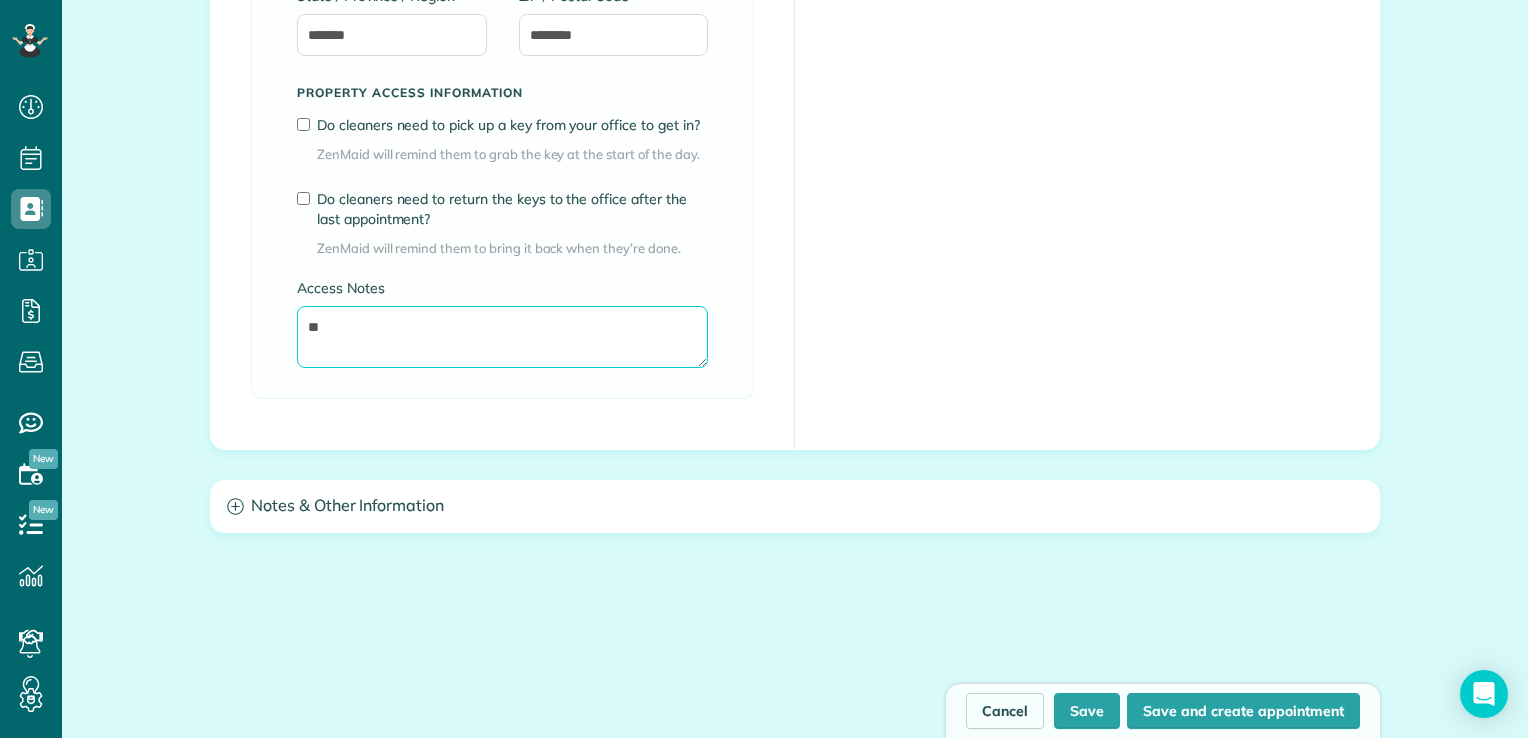 type on "*" 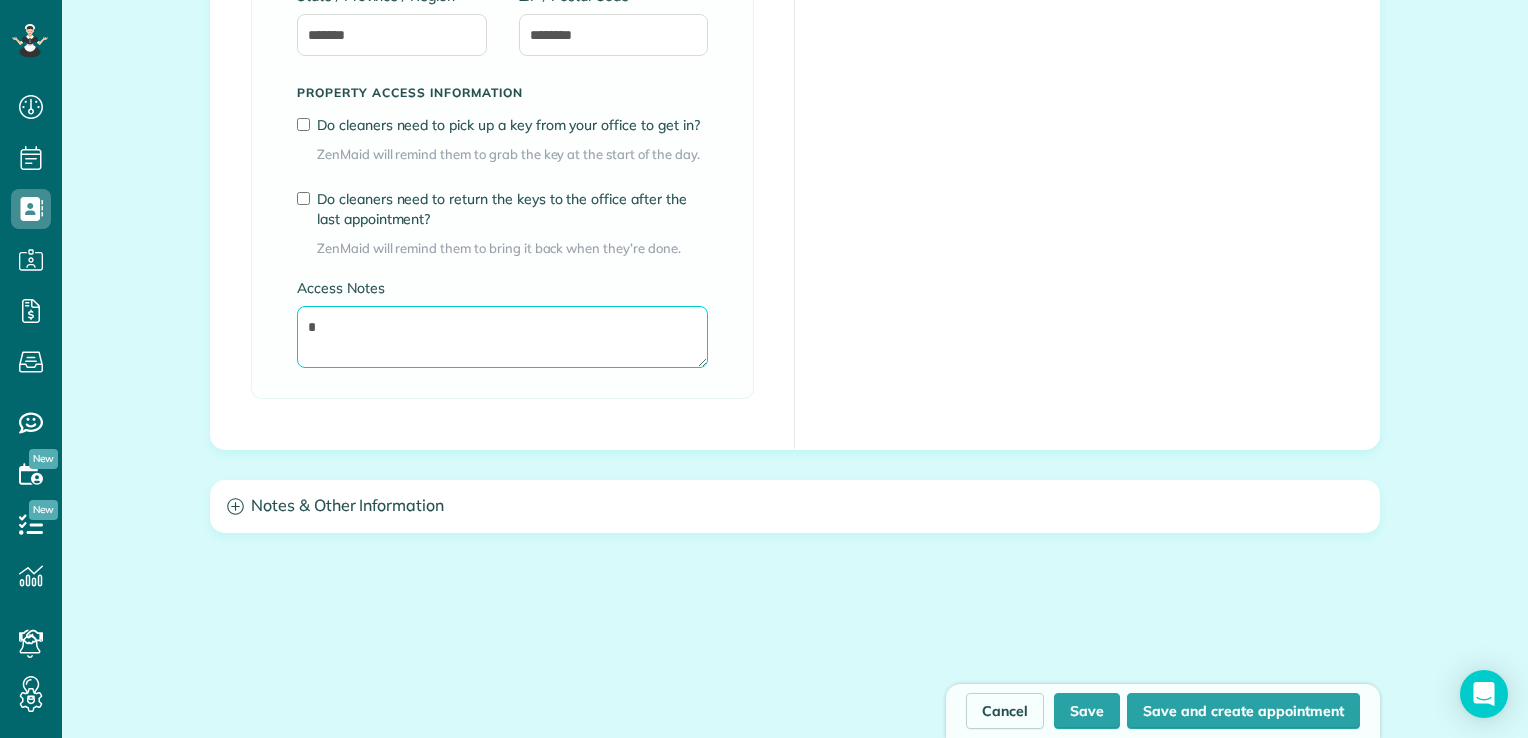 type 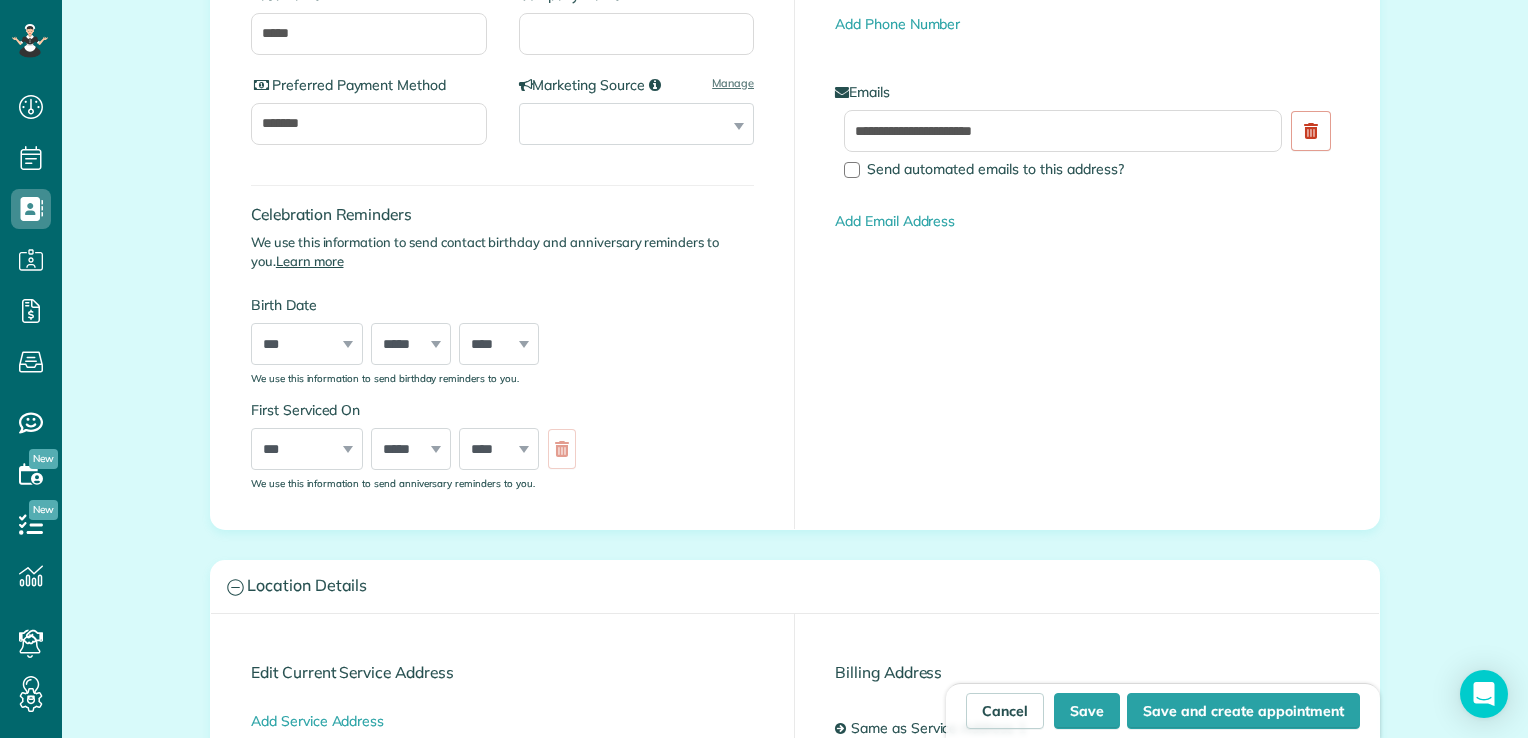scroll, scrollTop: 424, scrollLeft: 0, axis: vertical 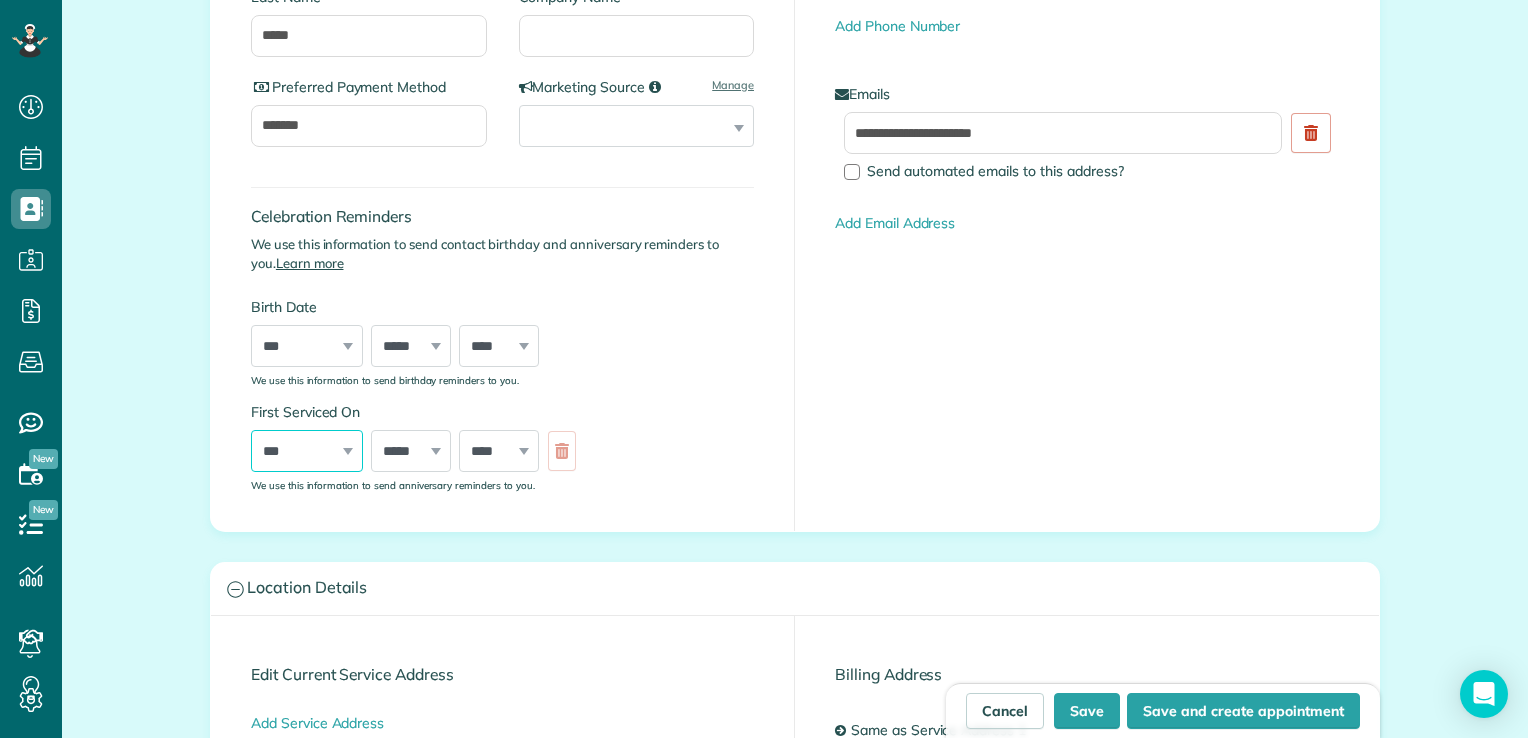 click on "***
*
*
*
*
*
*
*
*
*
**
**
**
**
**
**
**
**
**
**
**
**
**
**
**
**
**
**
**
**
**
**" at bounding box center (307, 451) 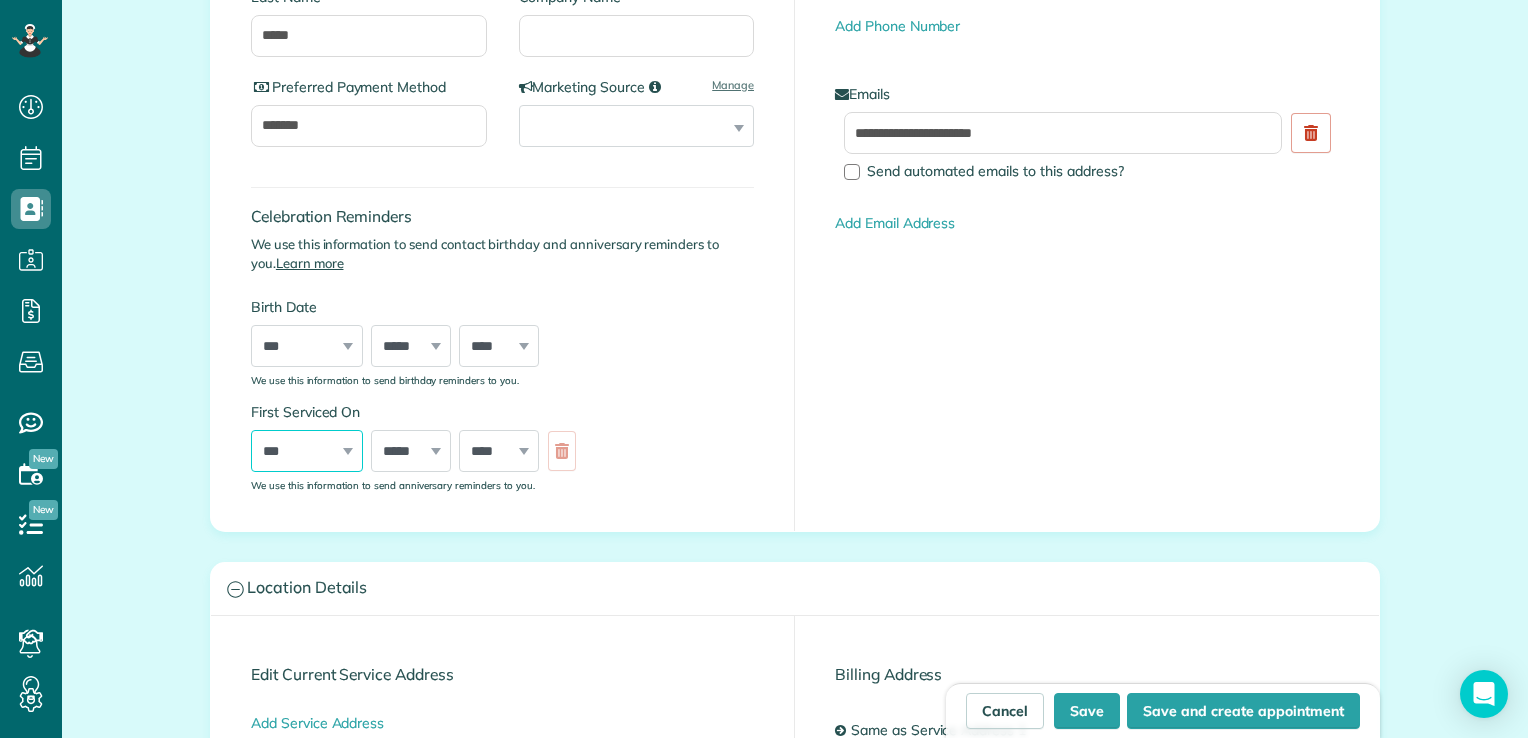 select on "**" 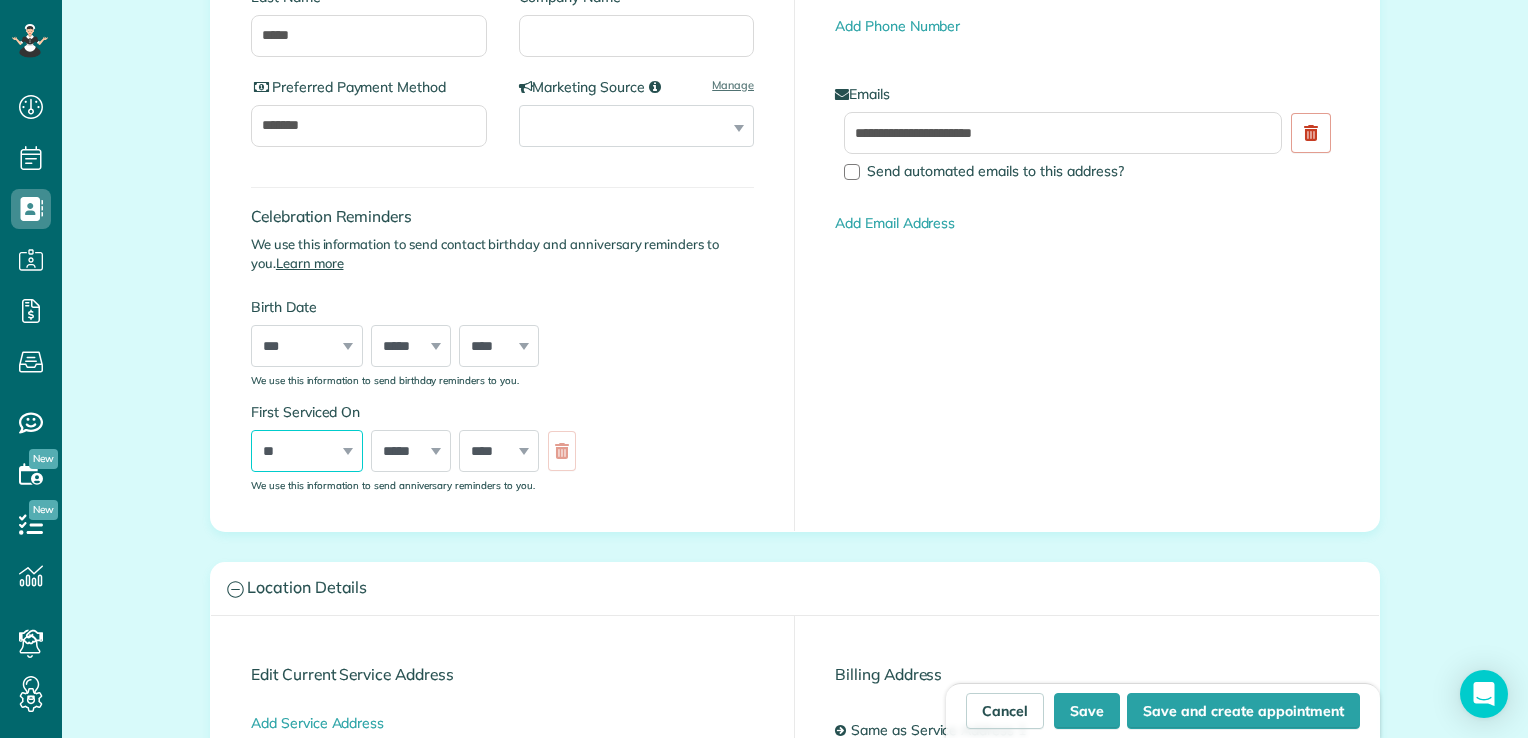 click on "***
*
*
*
*
*
*
*
*
*
**
**
**
**
**
**
**
**
**
**
**
**
**
**
**
**
**
**
**
**
**
**" at bounding box center [307, 451] 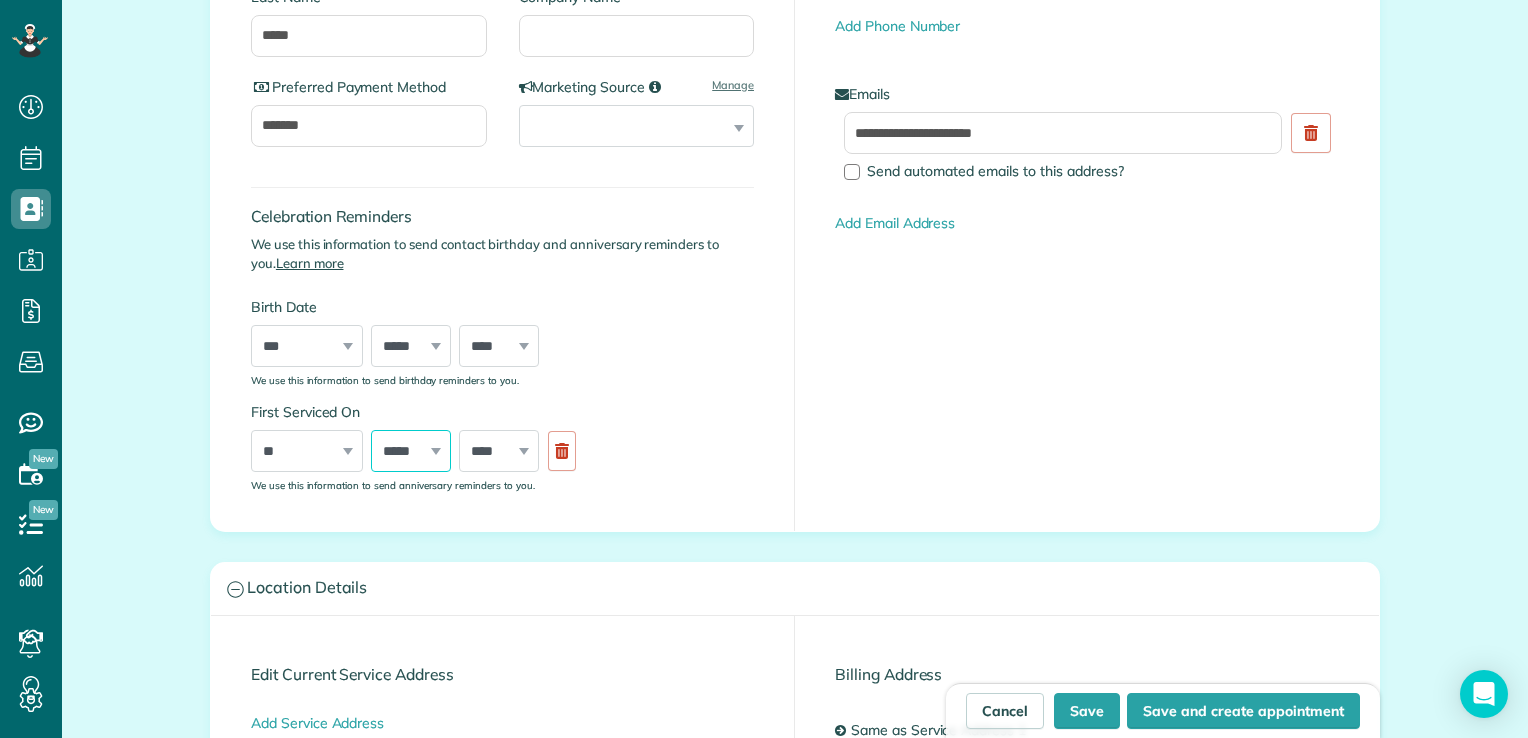 click on "*****
*******
********
*****
*****
***
****
****
******
*********
*******
********
********" at bounding box center (411, 451) 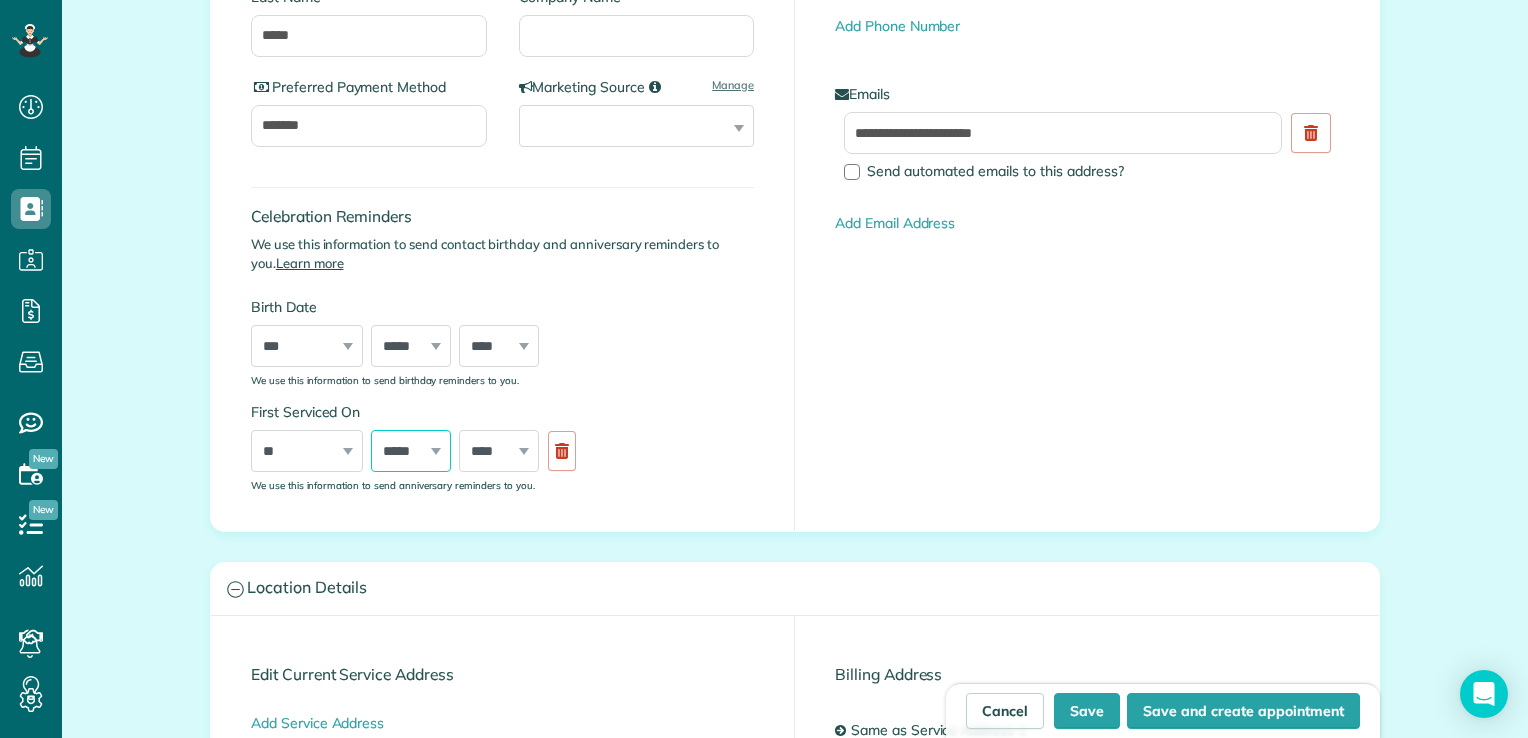 select on "*" 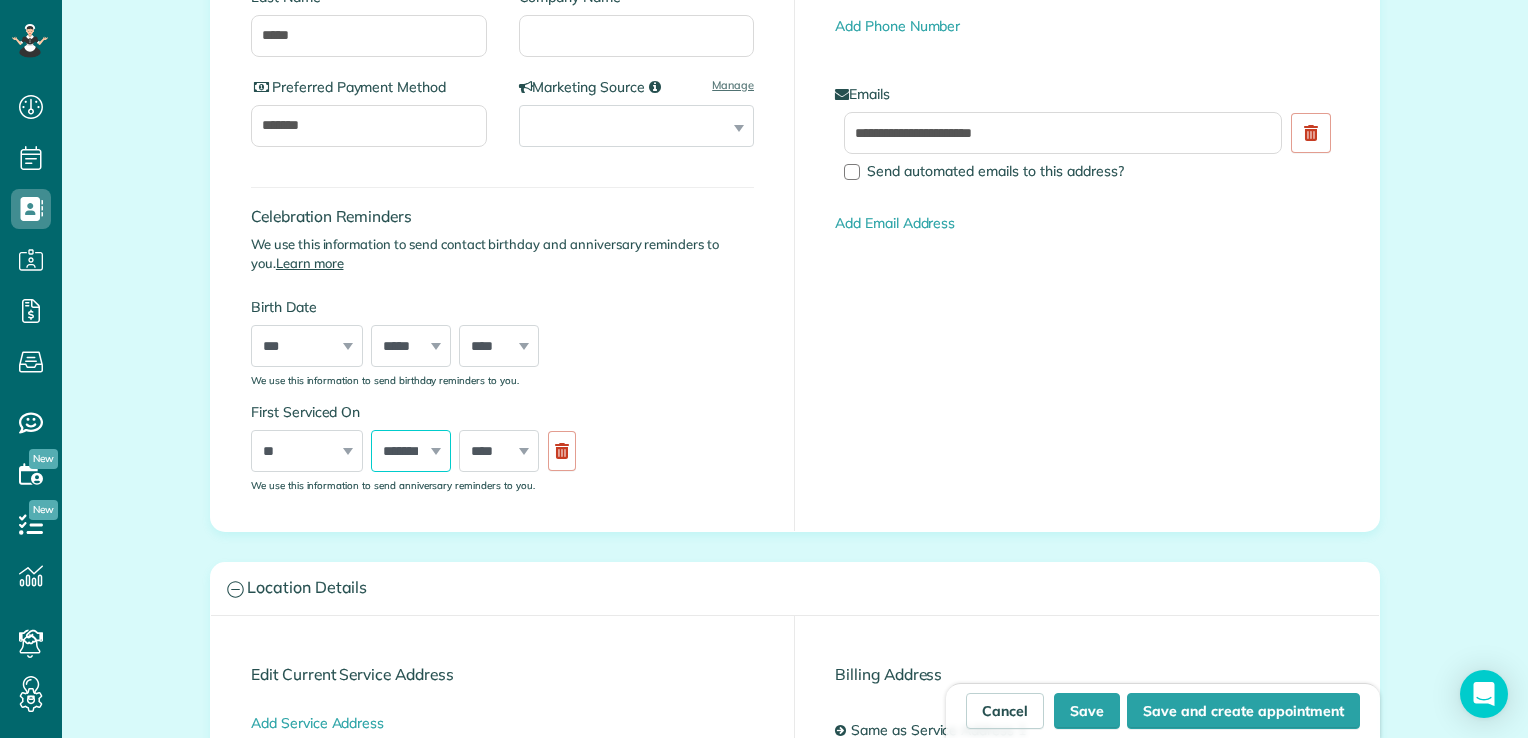 click on "*****
*******
********
*****
*****
***
****
****
******
*********
*******
********
********" at bounding box center [411, 451] 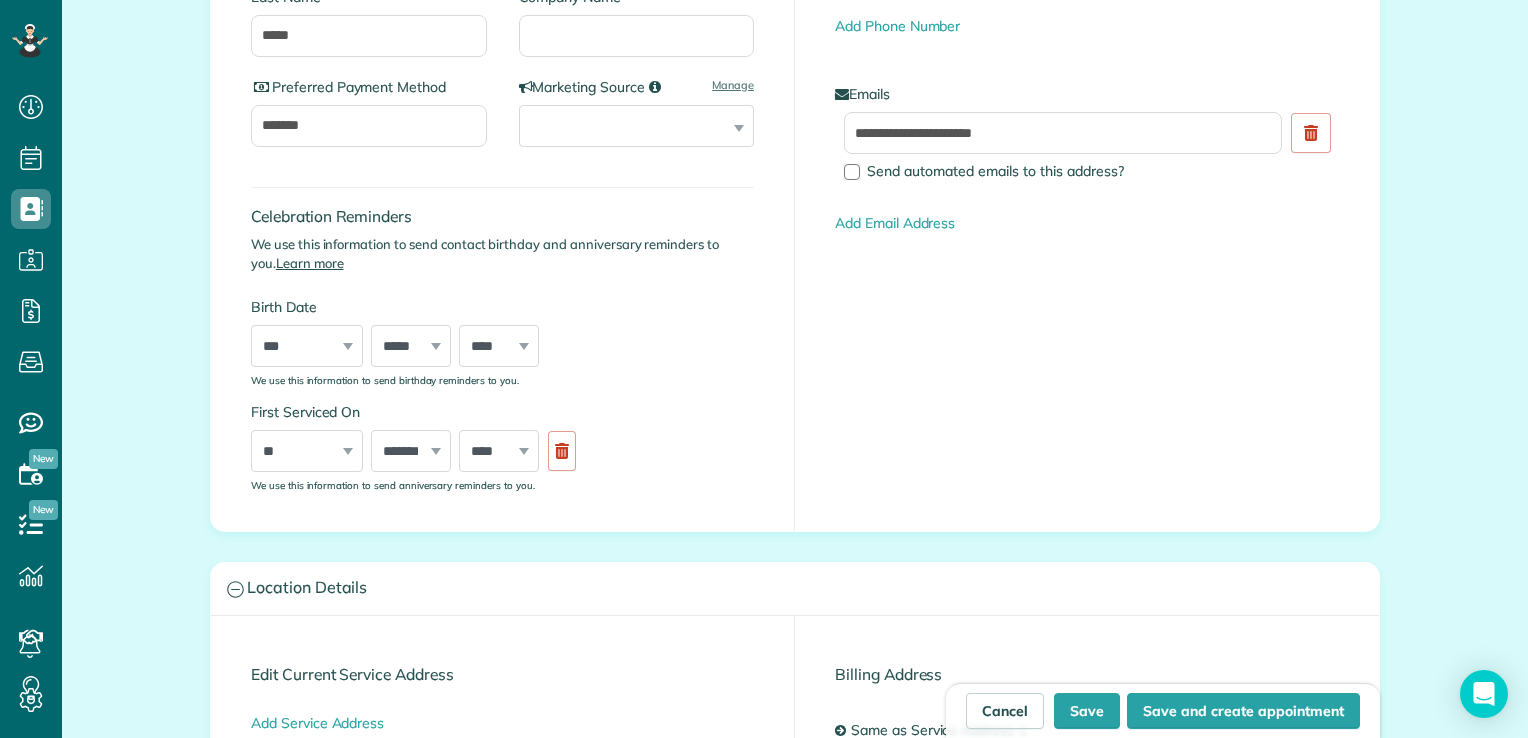click on "****
****
****
****
****
****
****
****
****
****
****
****
****
****
****
****
****
****
****
****
****
****
****
****
****
****
****
****
****
****
****
****
****
****
****
****
****
****
****
****
****
****
****
****
****
****
****
****
****
****
****
****" at bounding box center (499, 451) 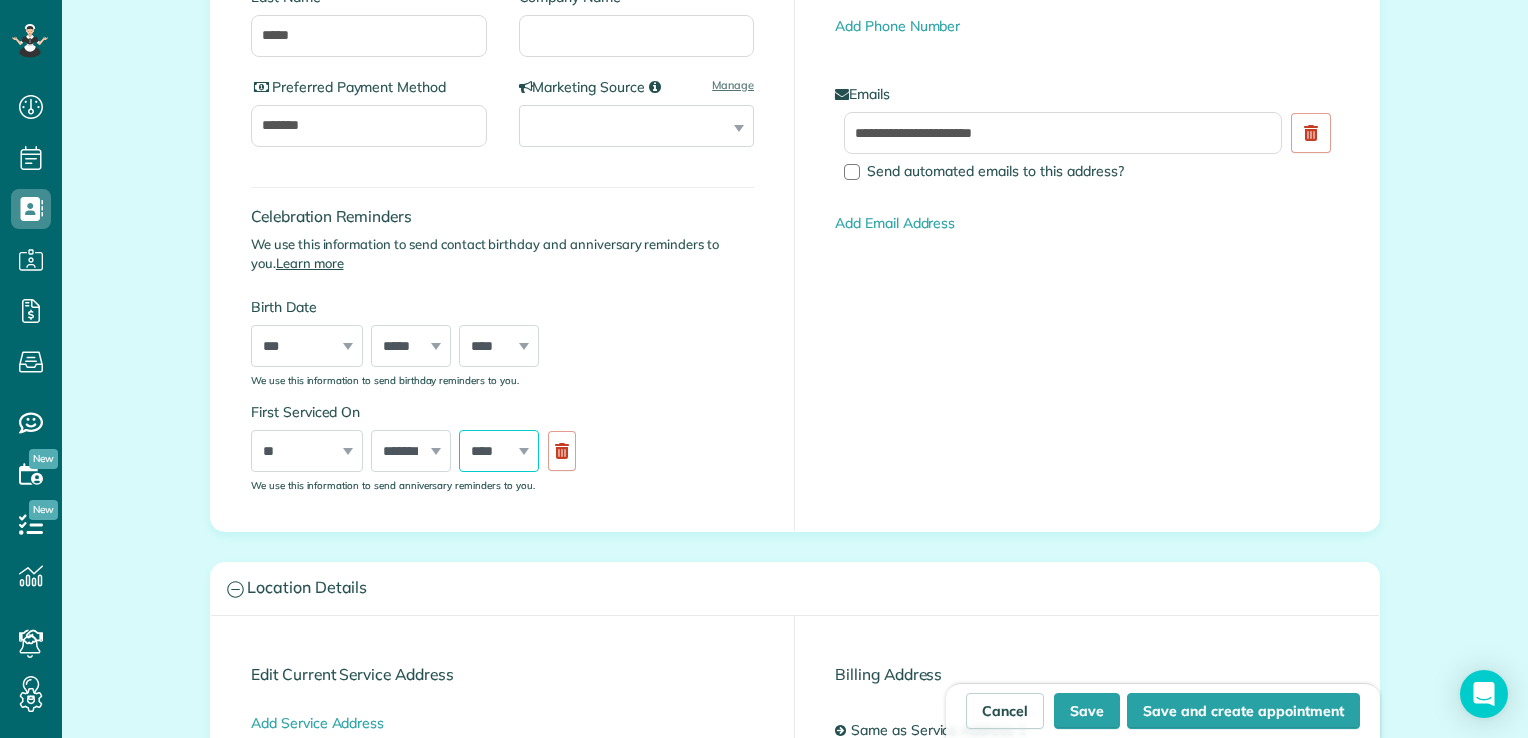 click on "****
****
****
****
****
****
****
****
****
****
****
****
****
****
****
****
****
****
****
****
****
****
****
****
****
****
****
****
****
****
****
****
****
****
****
****
****
****
****
****
****
****
****
****
****
****
****
****
****
****
****
****" at bounding box center [499, 451] 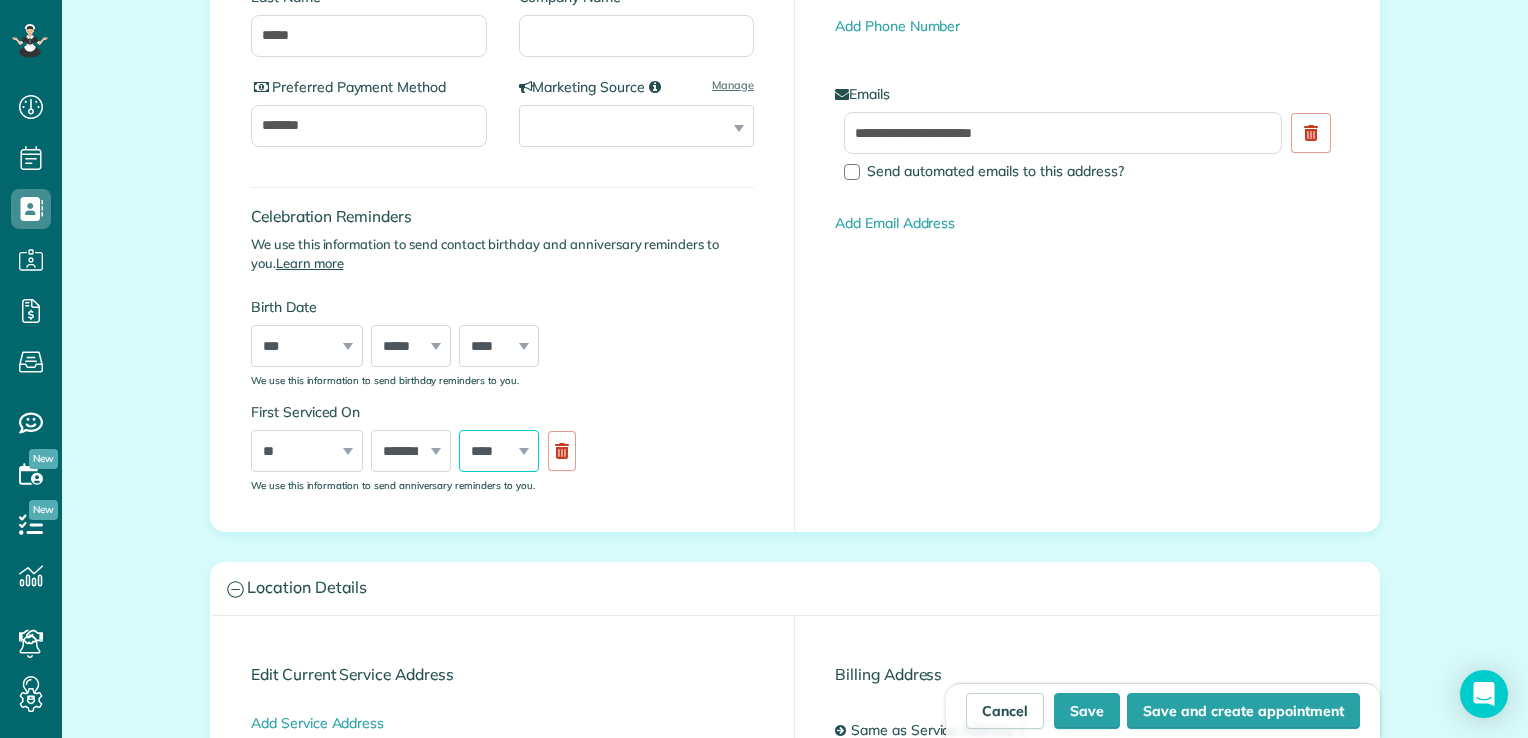 select on "****" 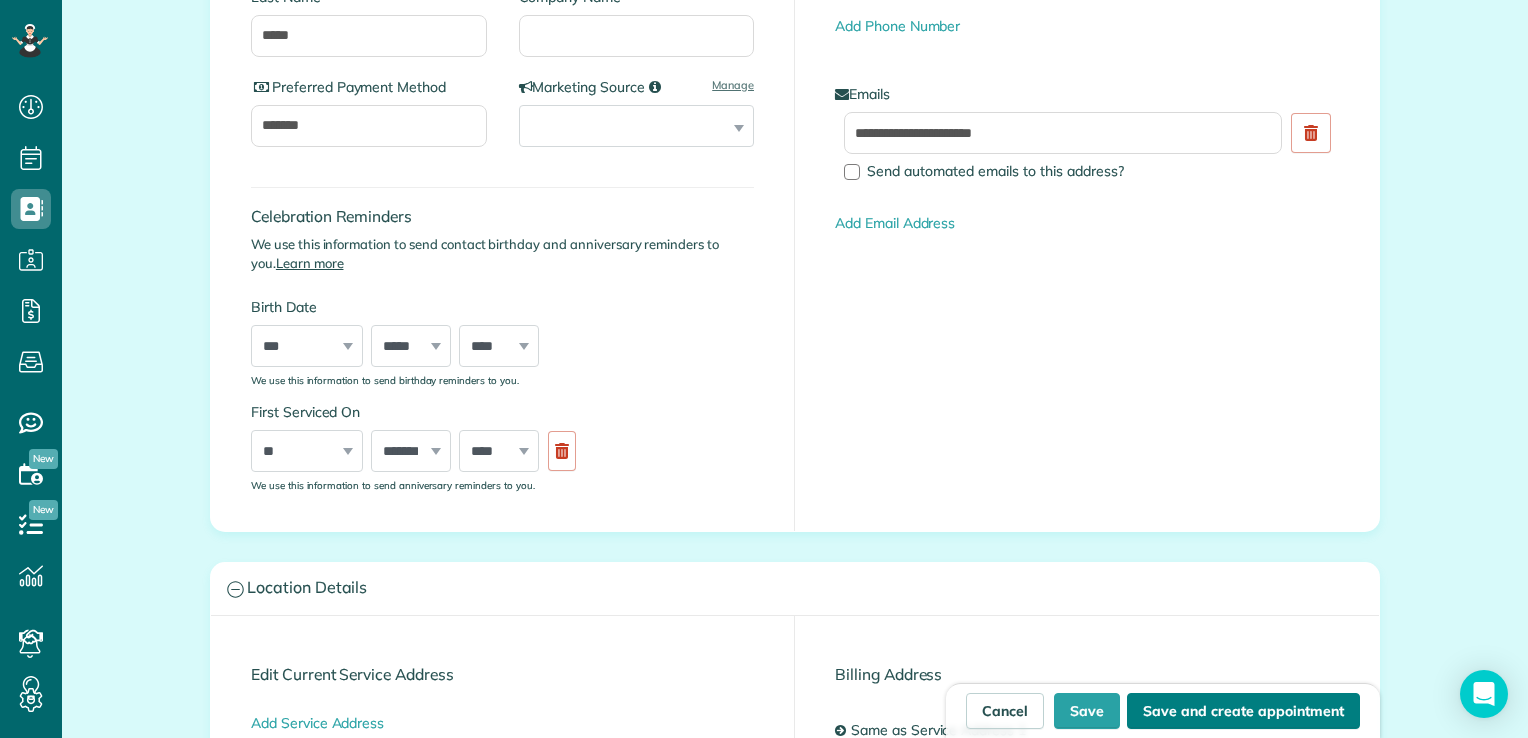 click on "Save and create appointment" at bounding box center [1243, 711] 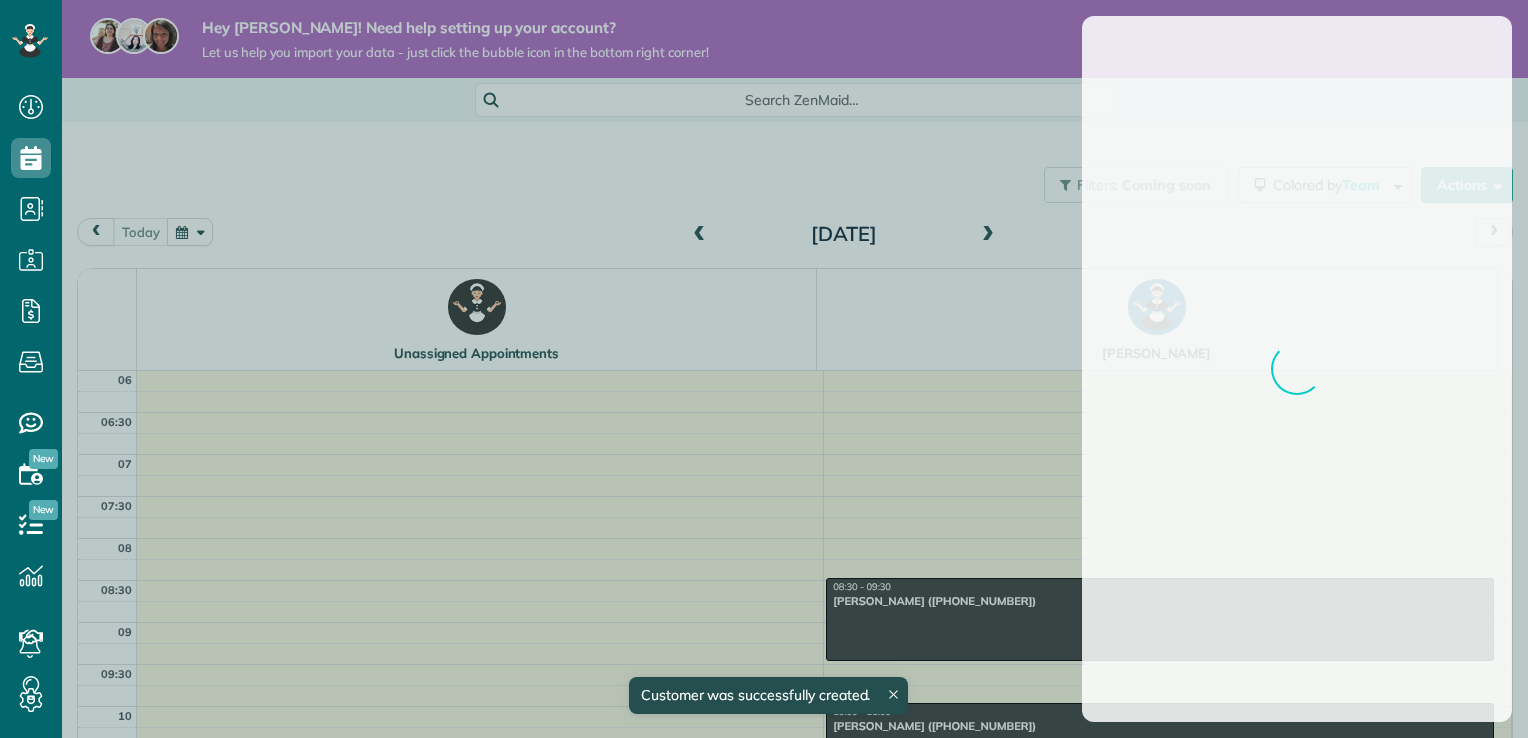 scroll, scrollTop: 0, scrollLeft: 0, axis: both 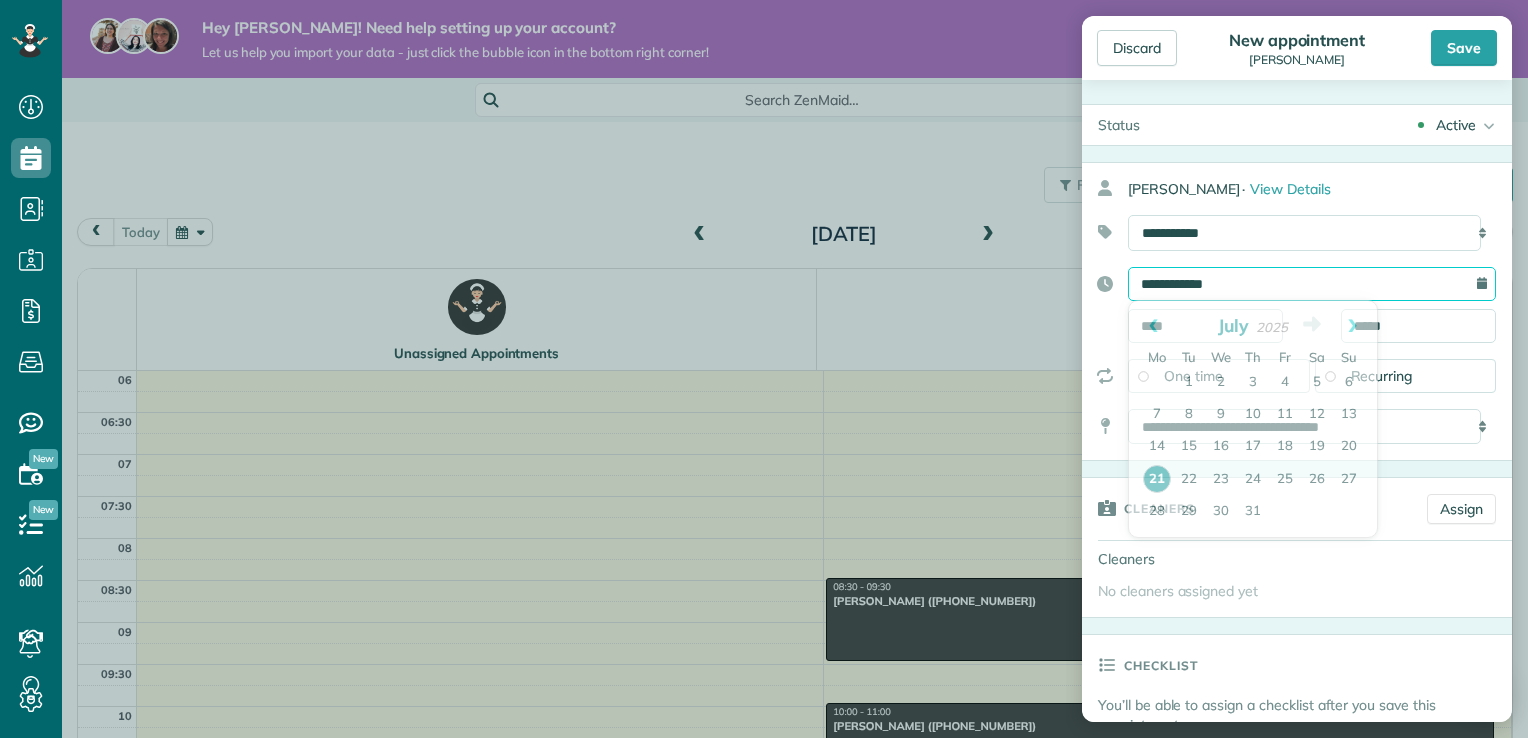click on "**********" at bounding box center (1312, 284) 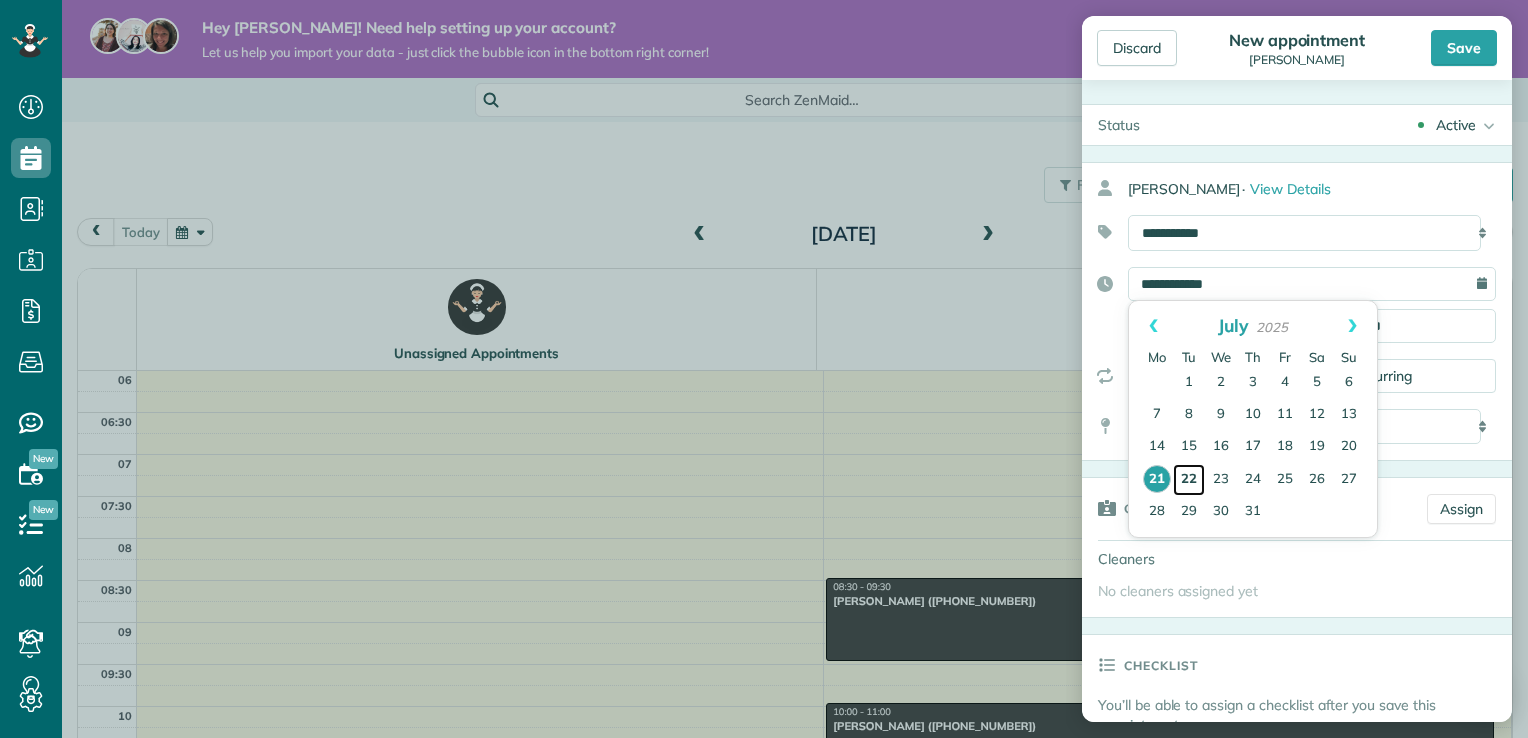click on "22" at bounding box center (1189, 480) 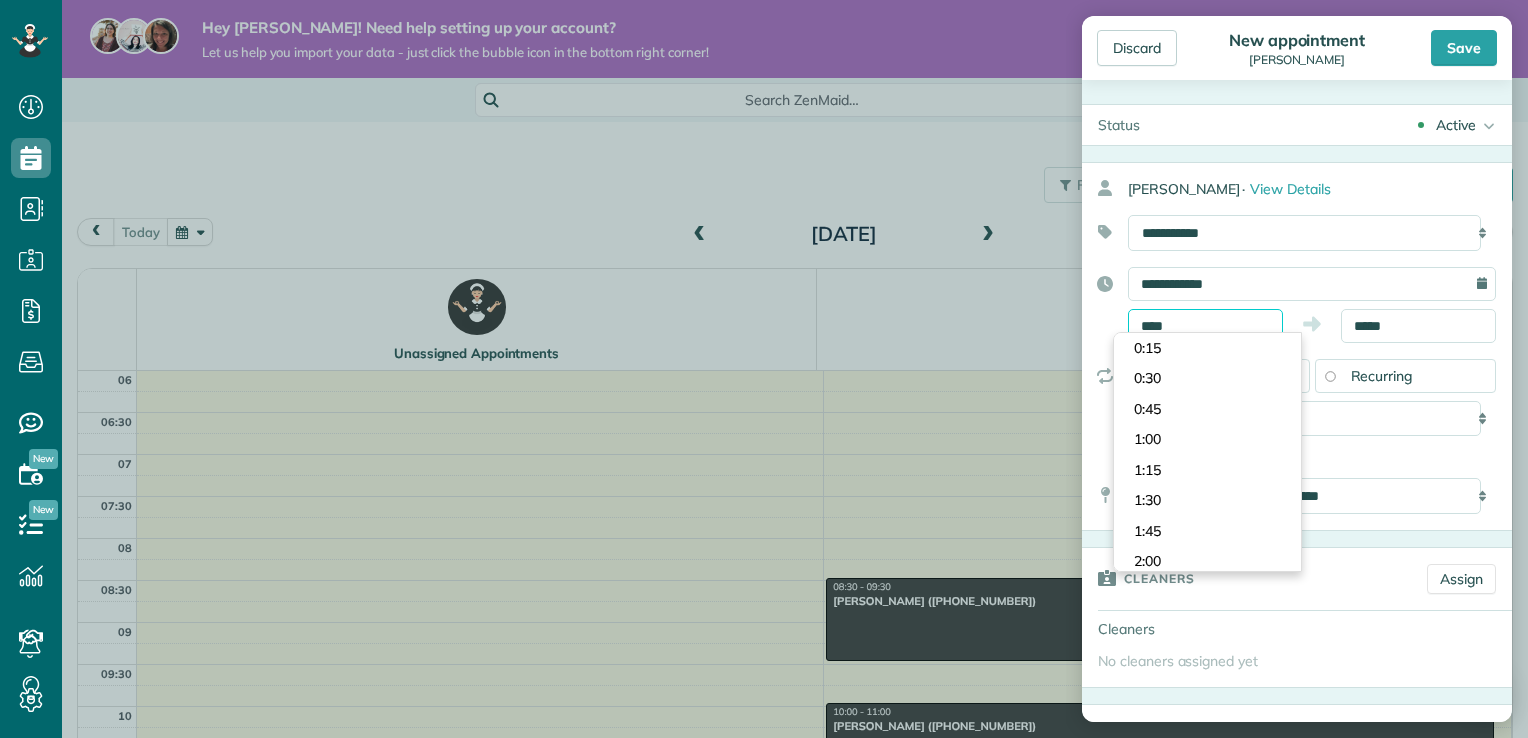 click on "****" at bounding box center [1205, 326] 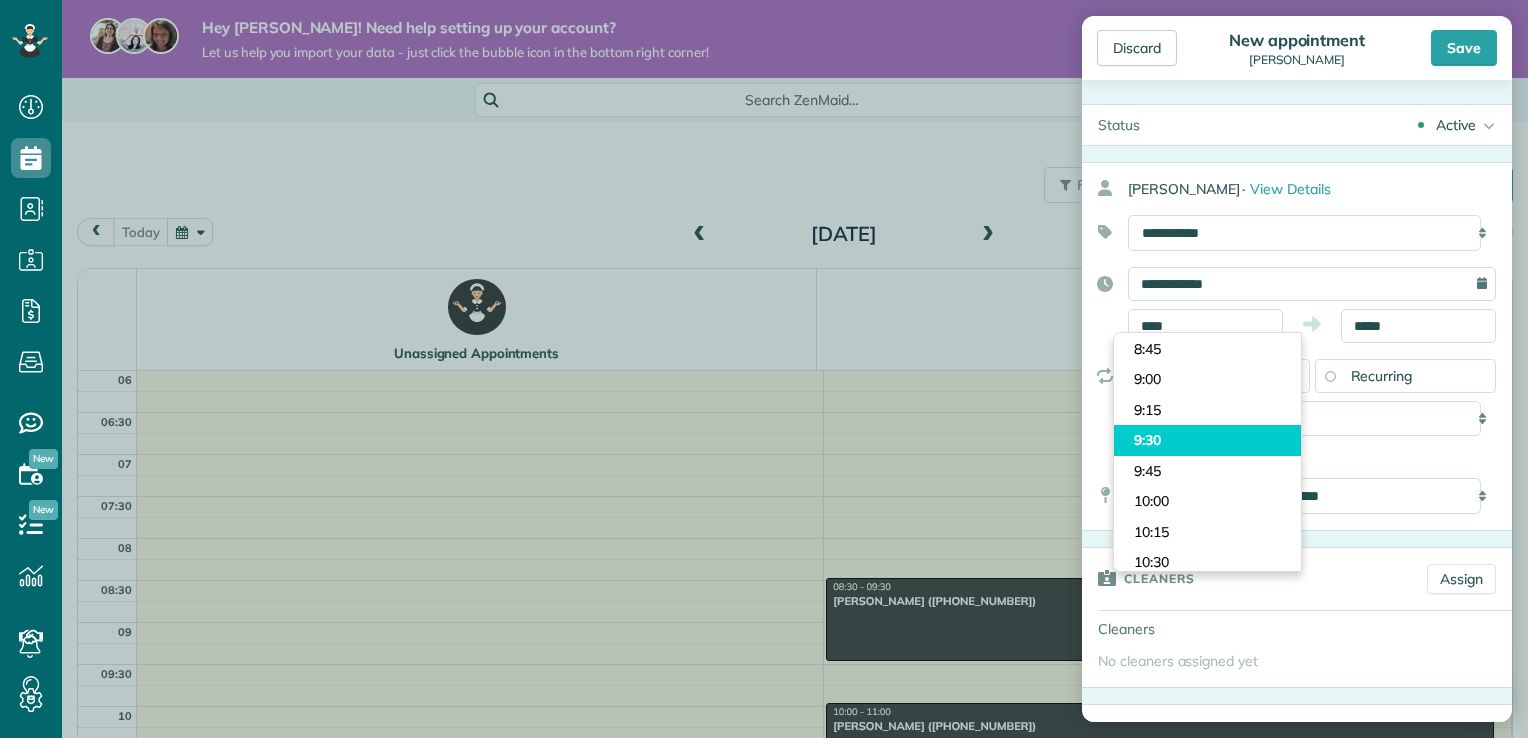 type on "****" 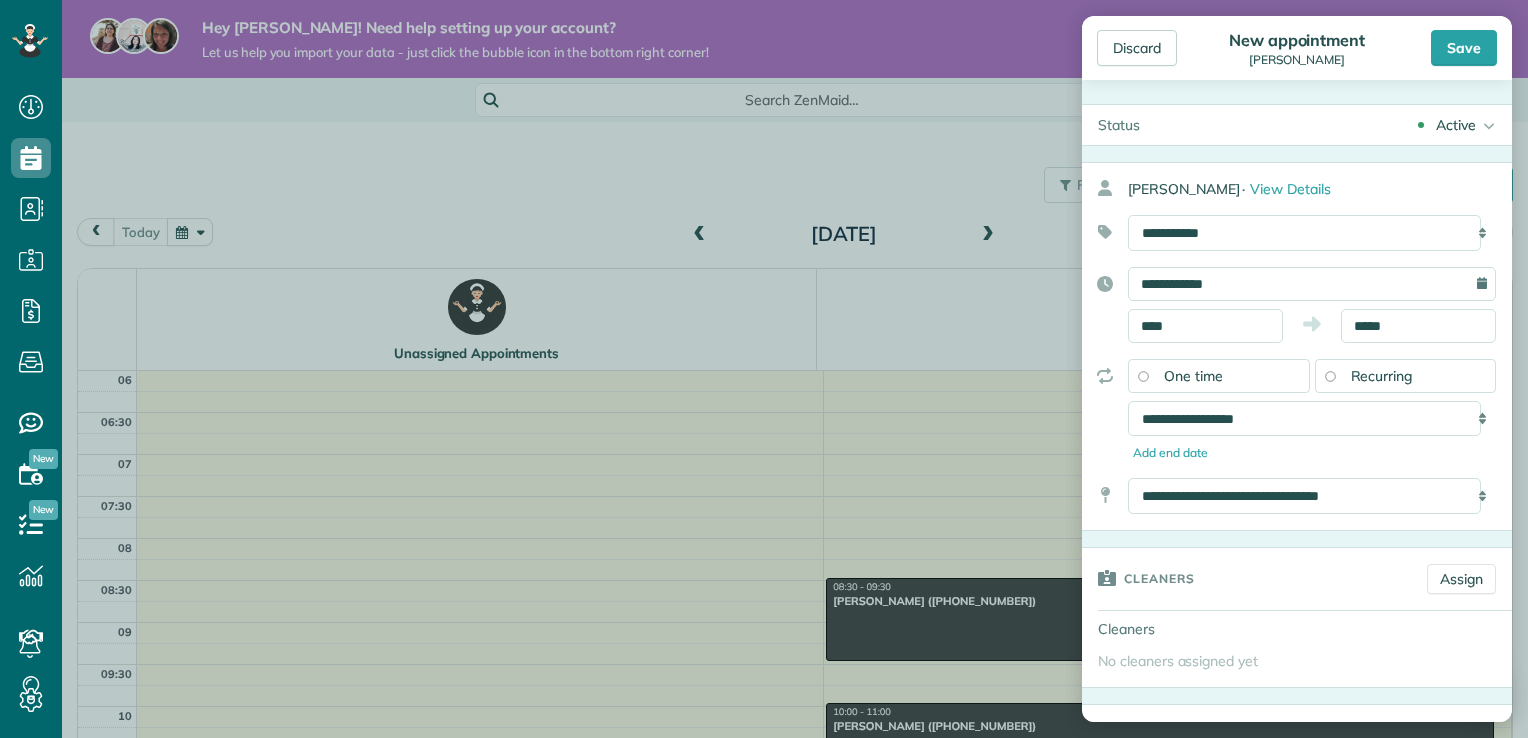click on "Dashboard
Scheduling
Calendar View
List View
Dispatch View - Weekly scheduling (Beta)" at bounding box center (764, 369) 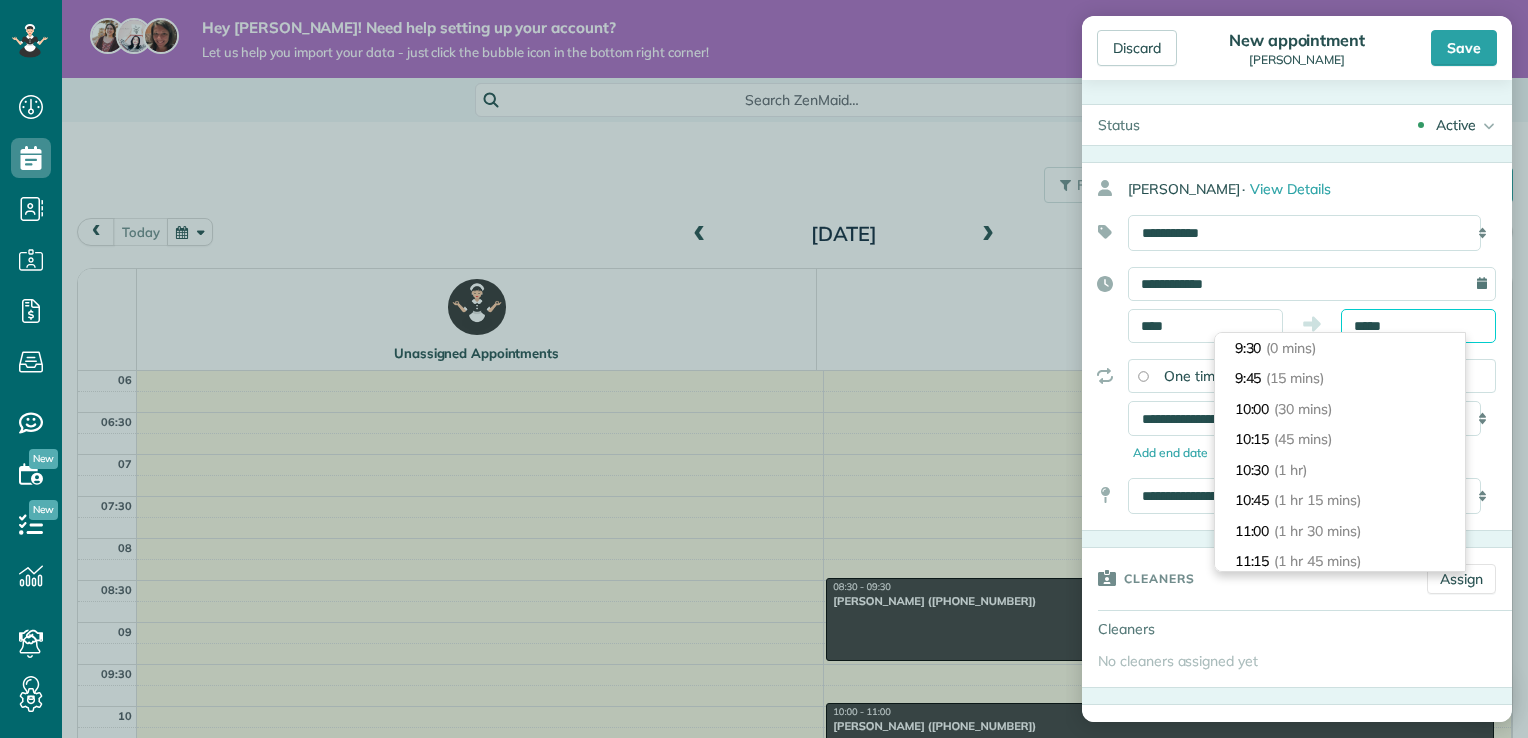 click on "*****" at bounding box center (1418, 326) 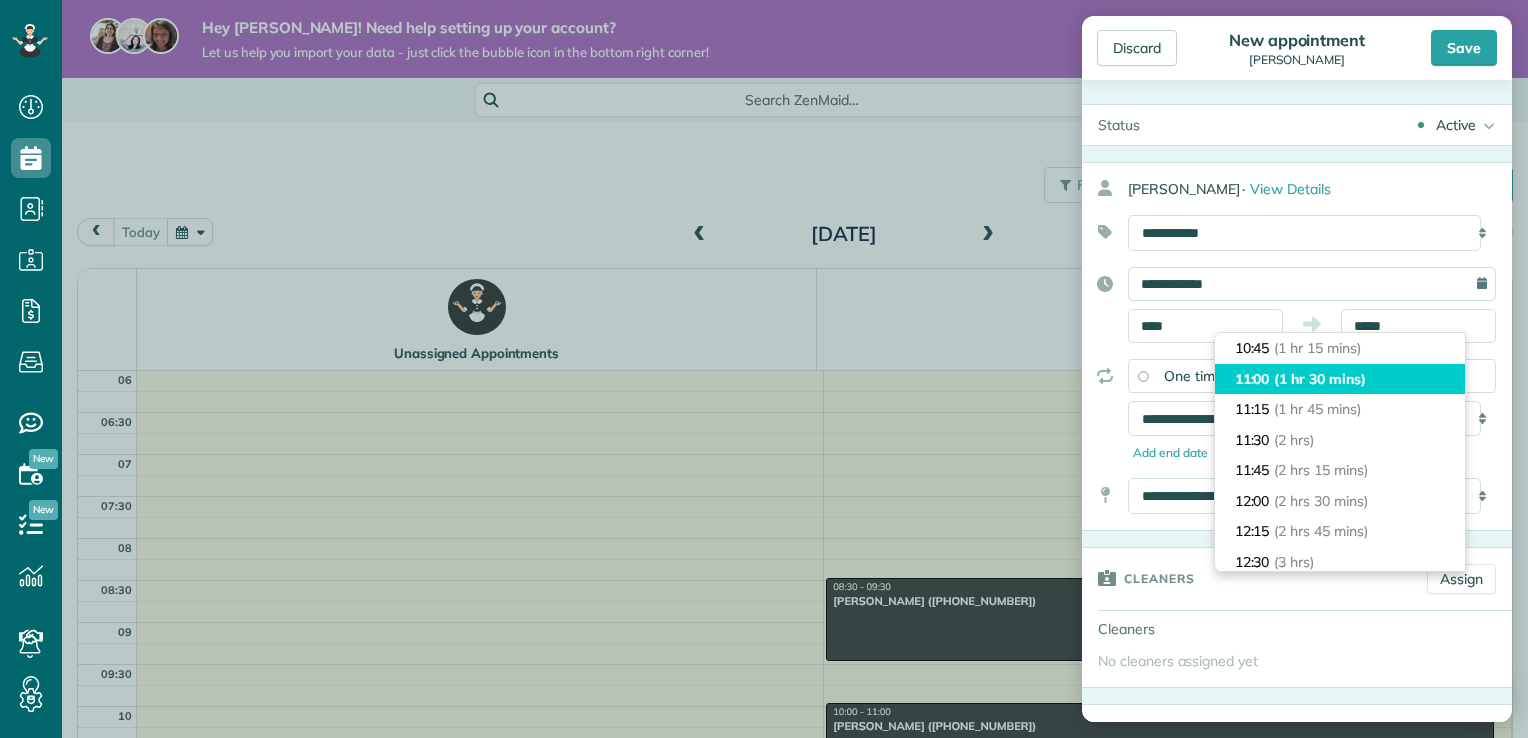 click on "(1 hr 30 mins)" at bounding box center [1319, 379] 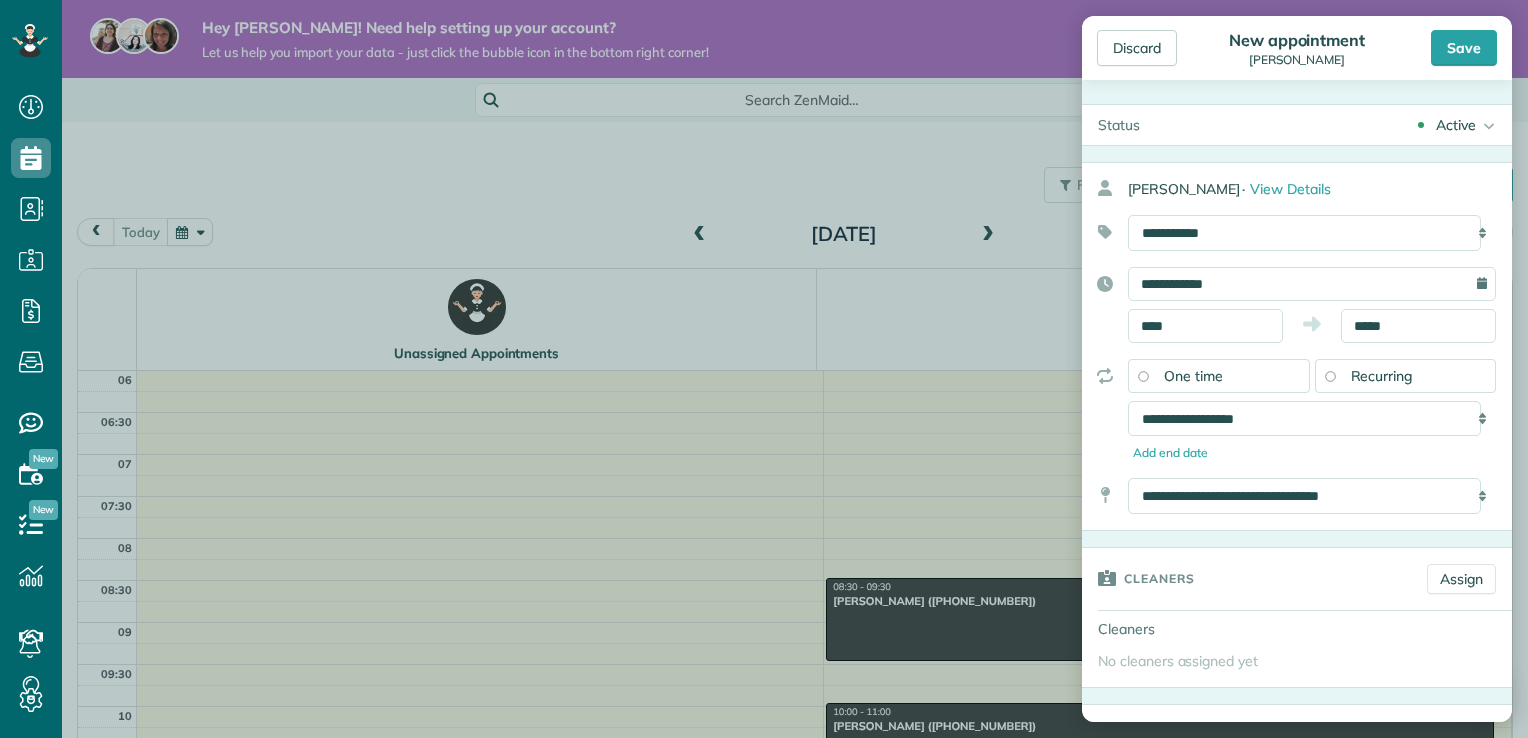 click on "Recurring" at bounding box center [1382, 376] 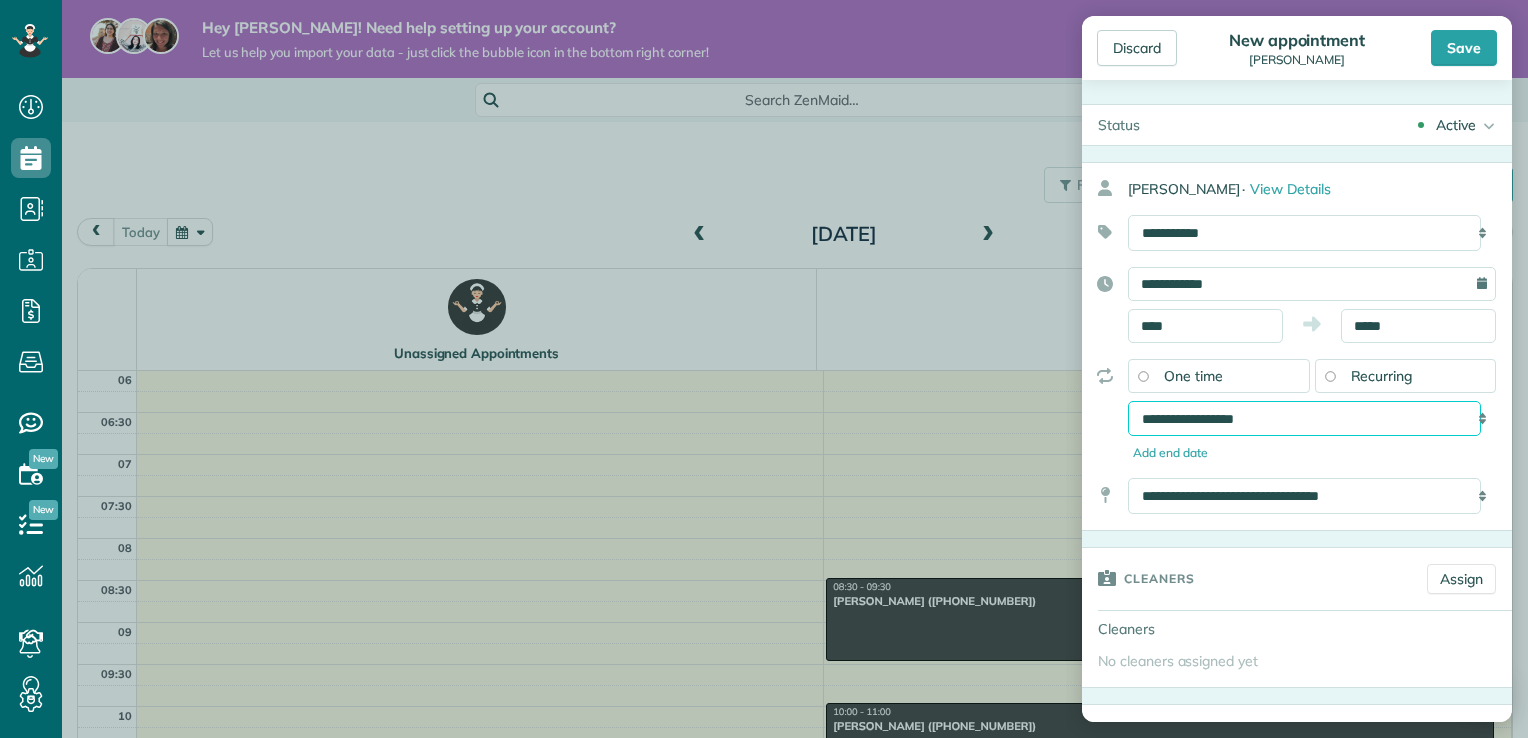 click on "**********" at bounding box center [1304, 419] 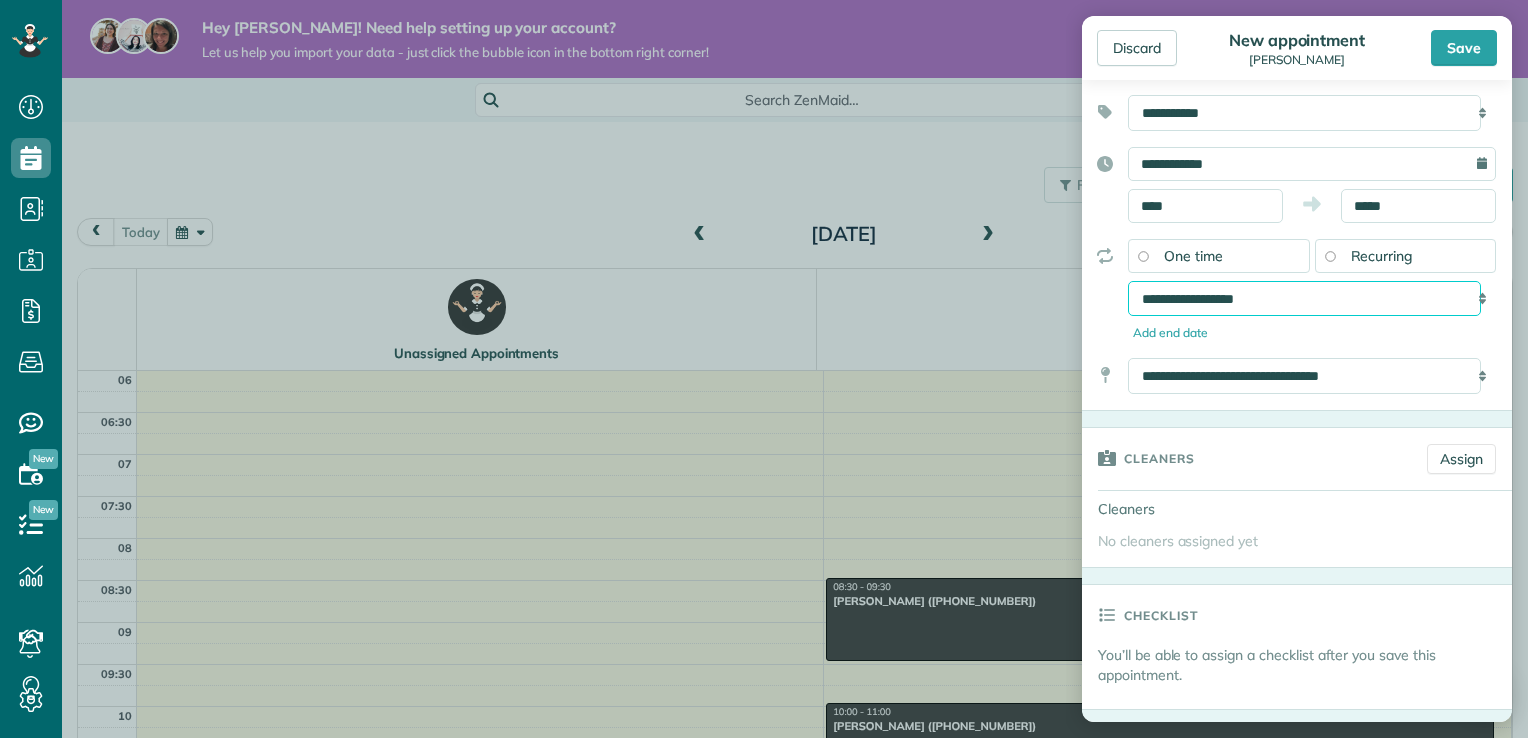 scroll, scrollTop: 120, scrollLeft: 0, axis: vertical 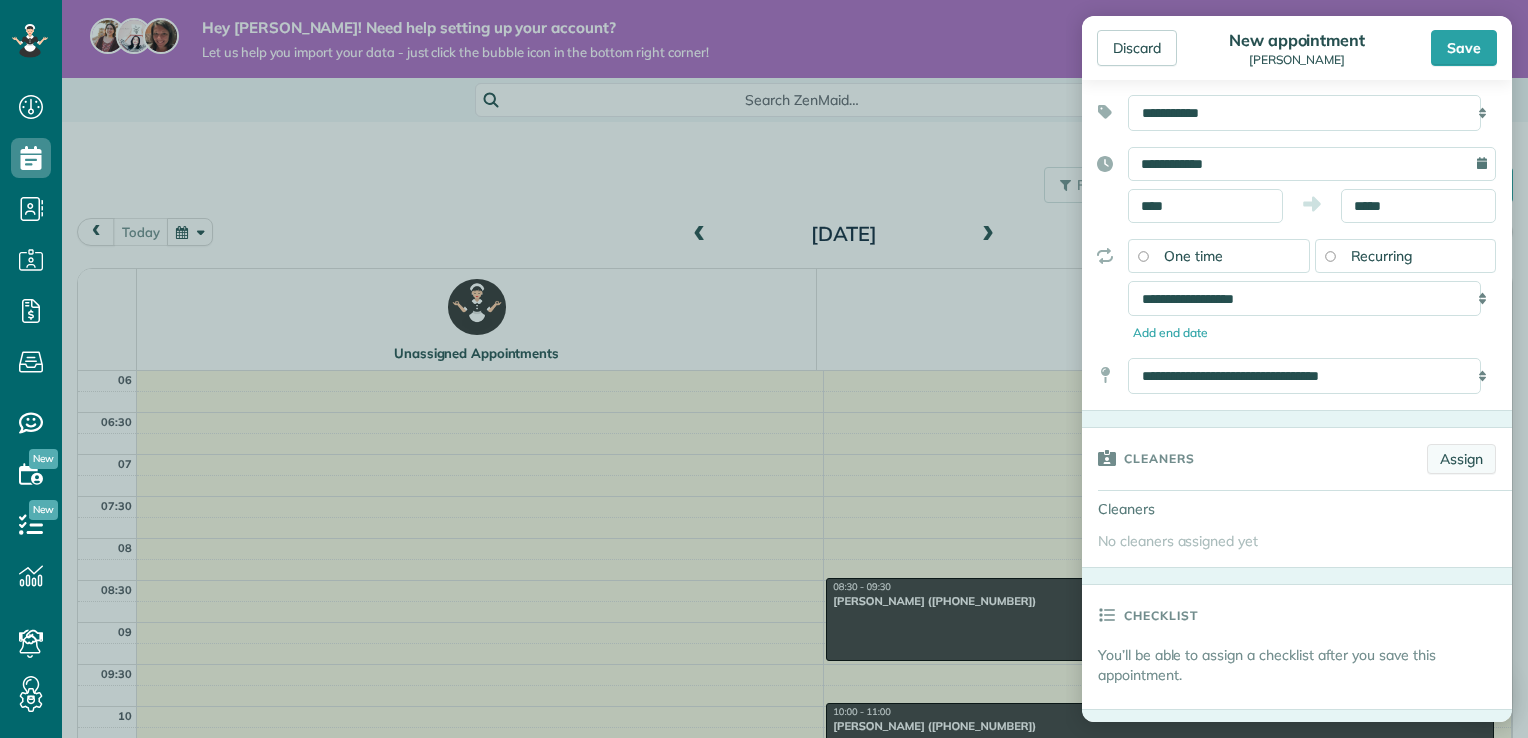 click on "Assign" at bounding box center [1461, 459] 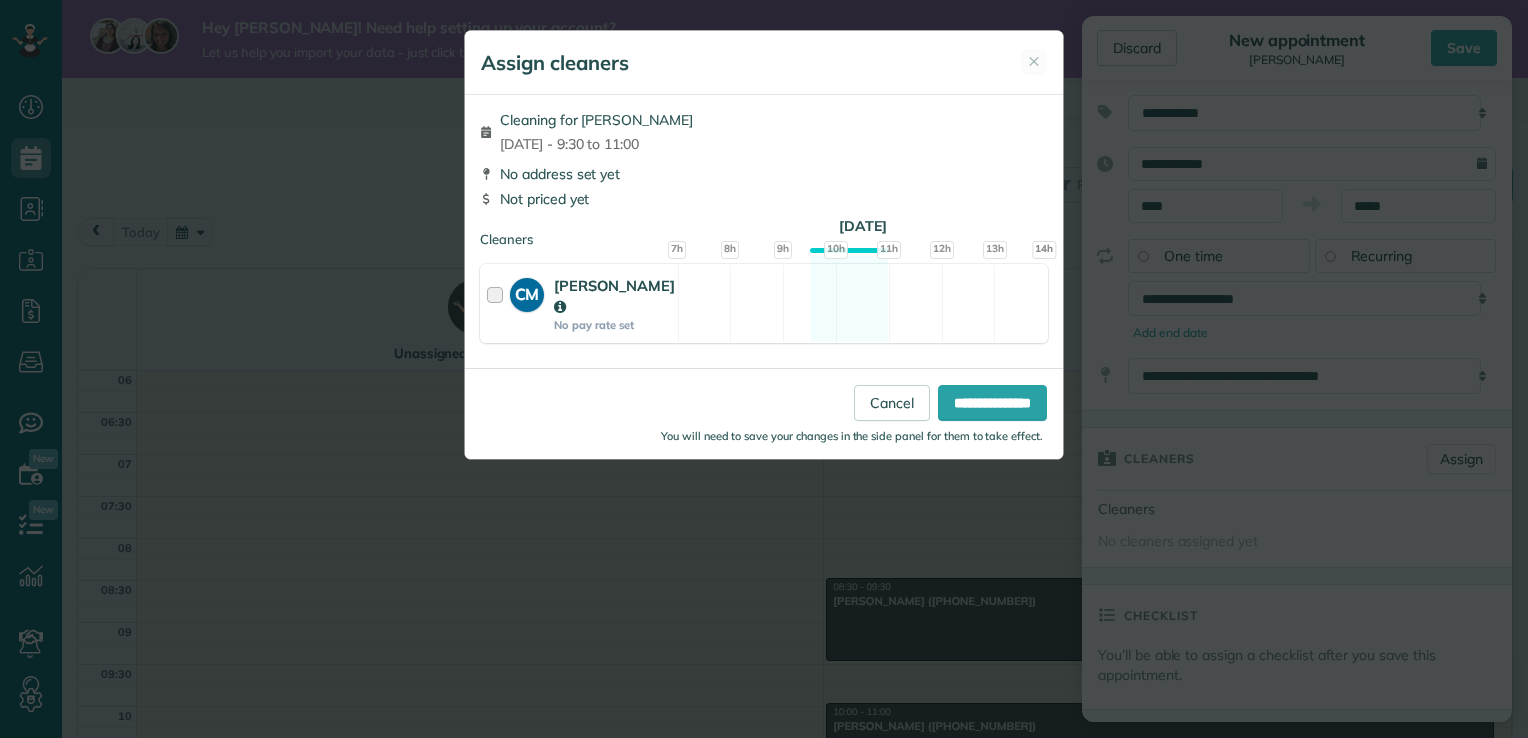 click at bounding box center [498, 303] 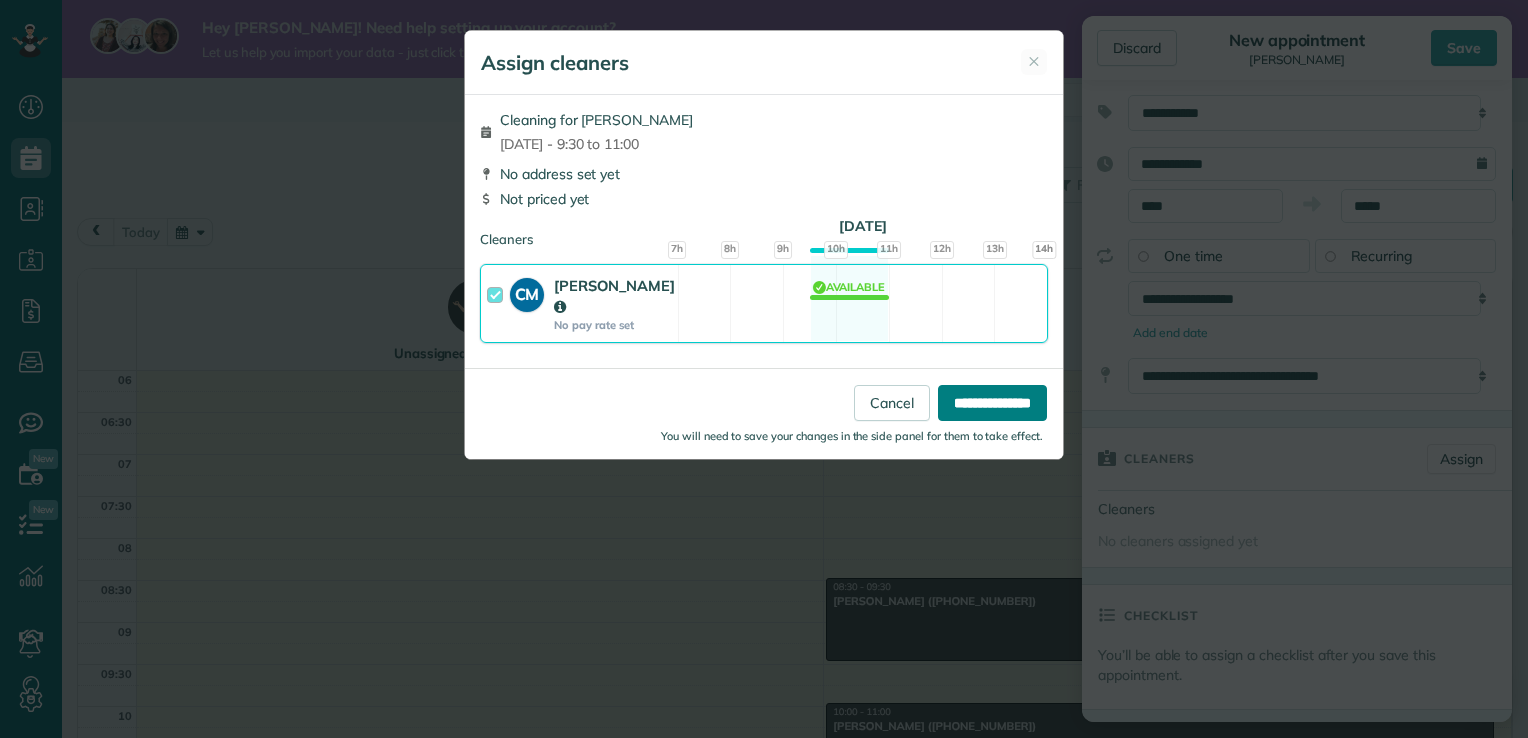 click on "**********" at bounding box center (992, 403) 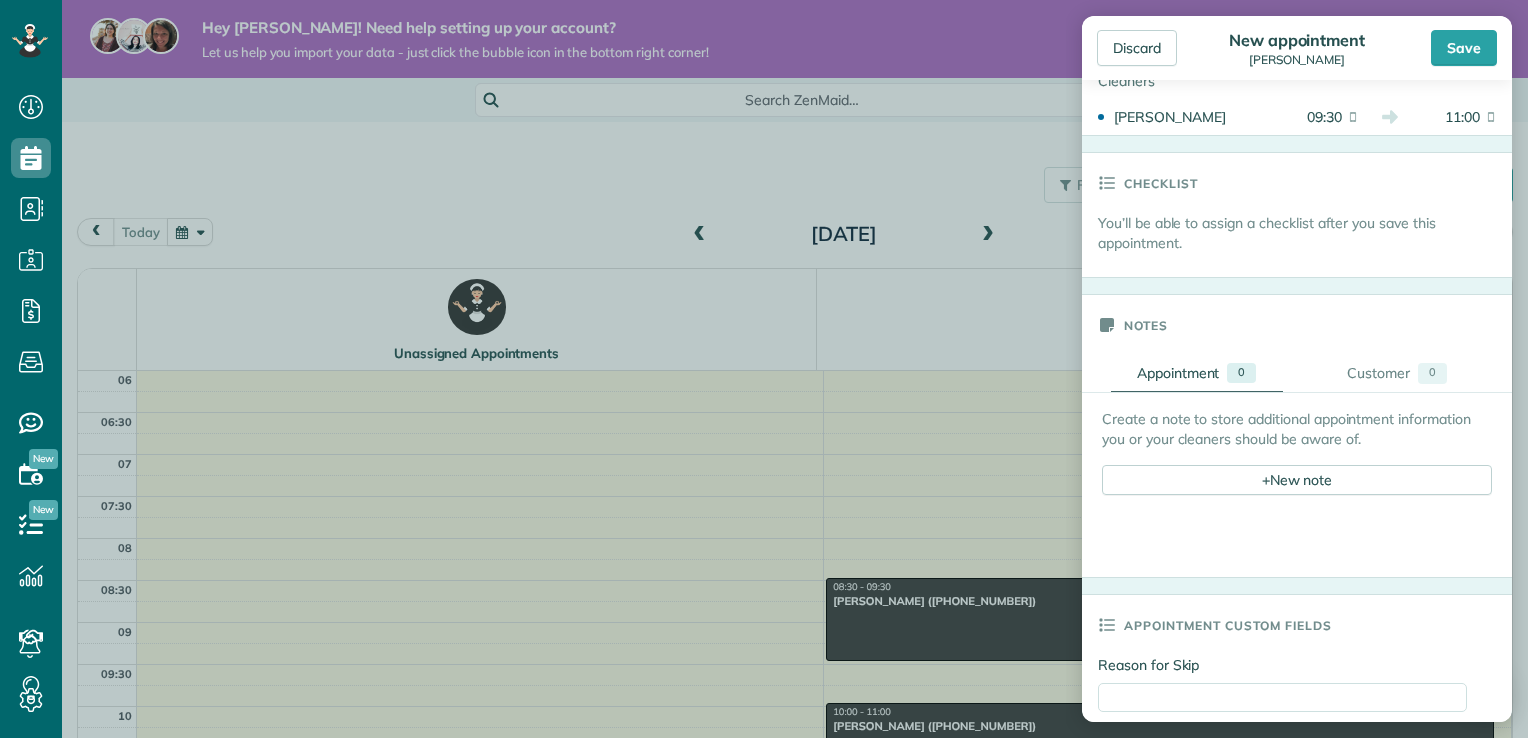 scroll, scrollTop: 587, scrollLeft: 0, axis: vertical 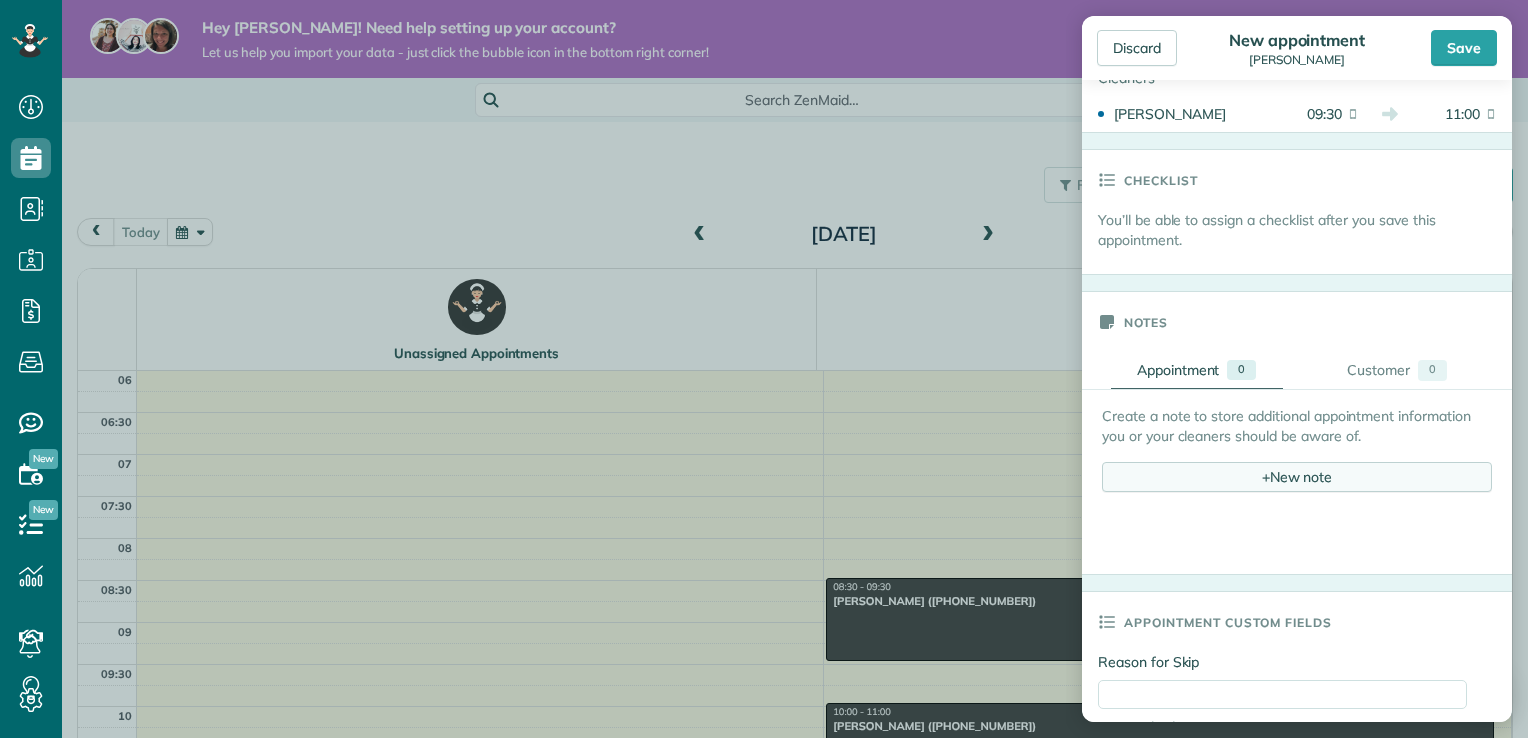 click on "+ New note" at bounding box center (1297, 477) 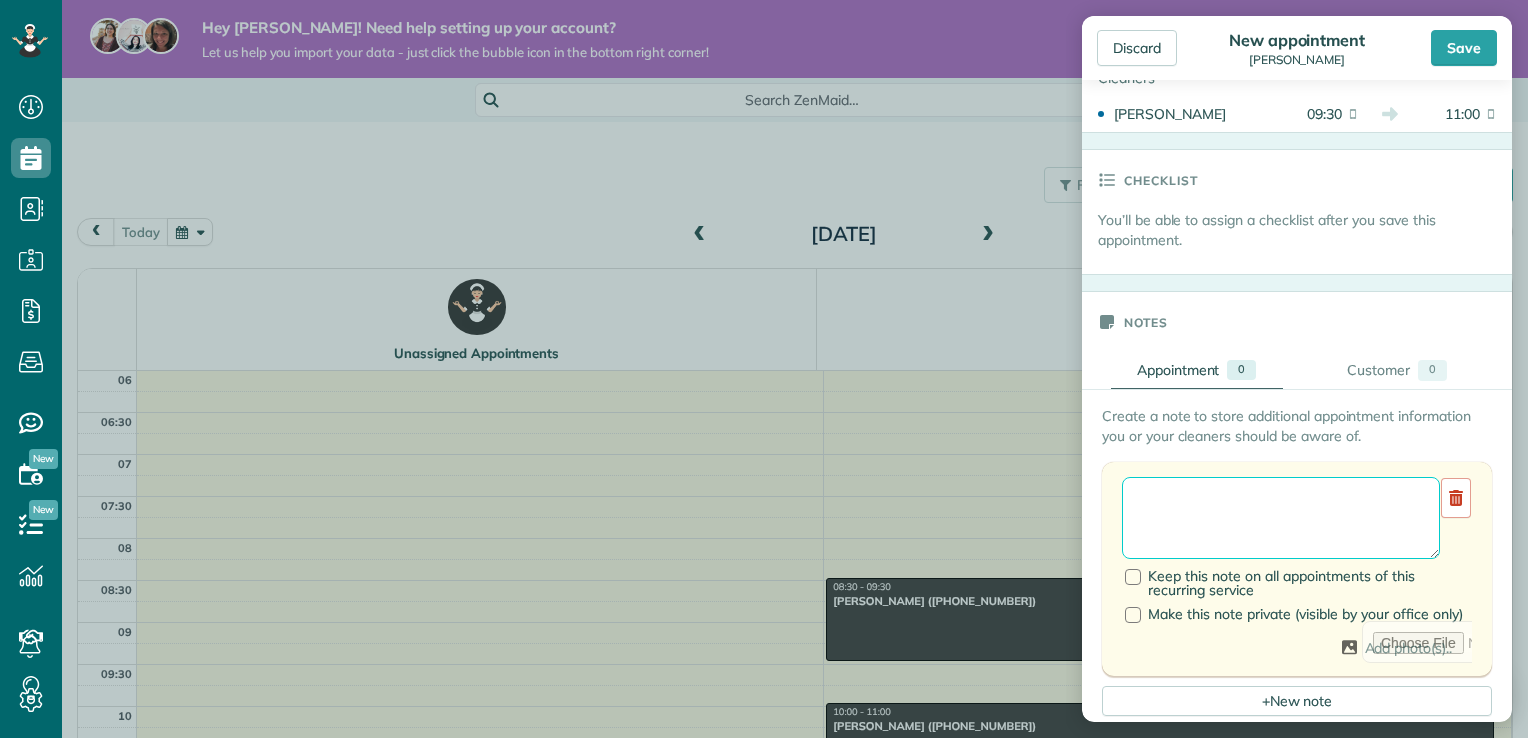 click at bounding box center (1281, 518) 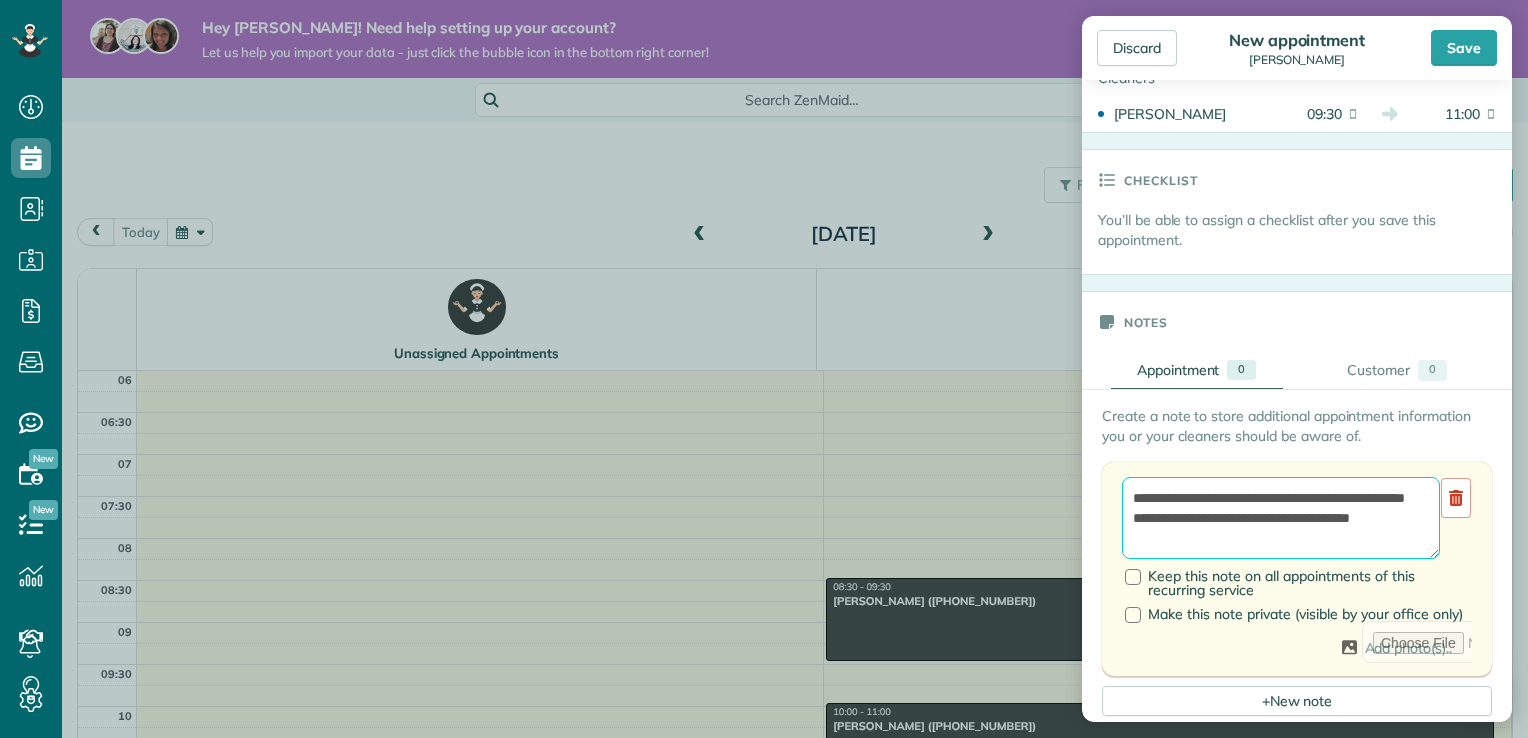 scroll, scrollTop: 8, scrollLeft: 0, axis: vertical 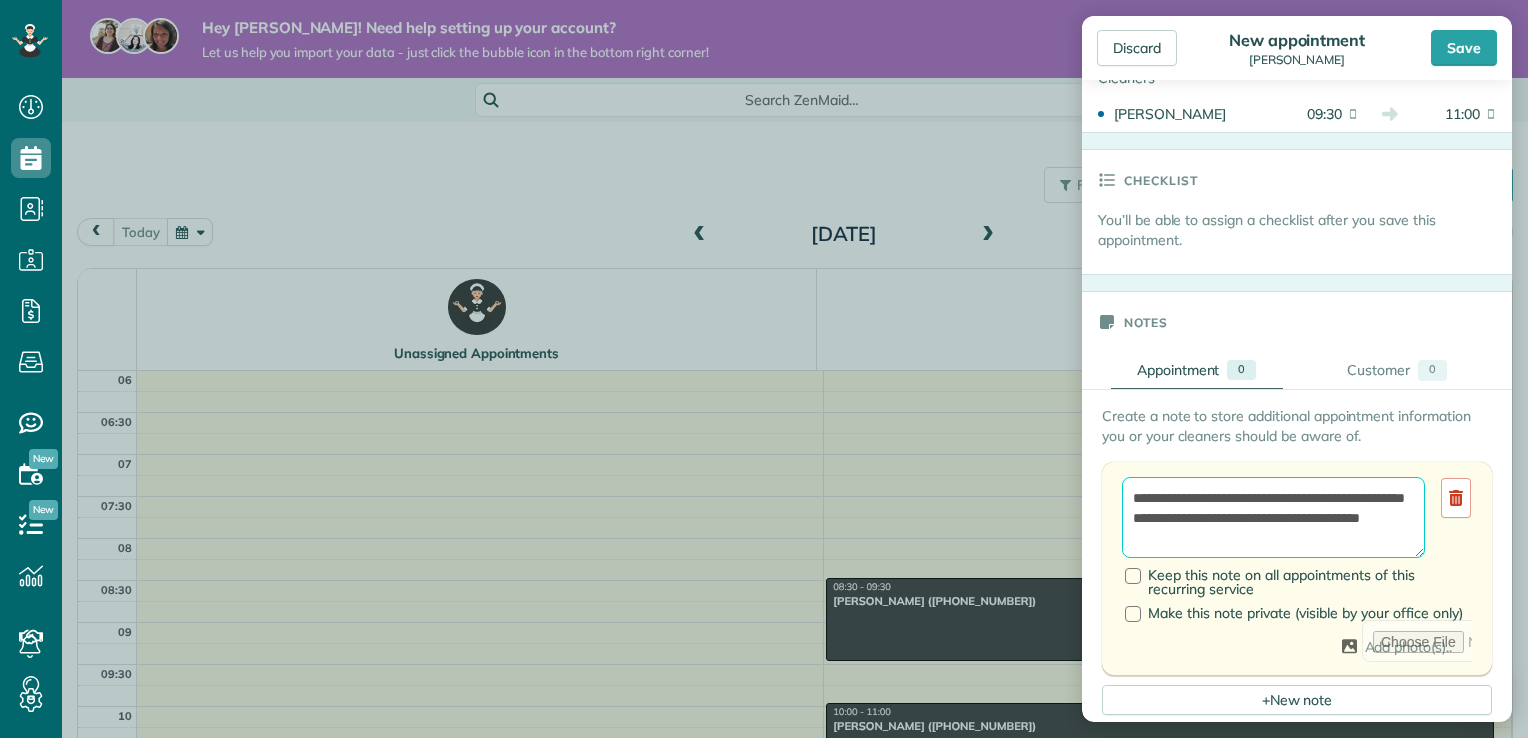 click on "**********" at bounding box center [1273, 518] 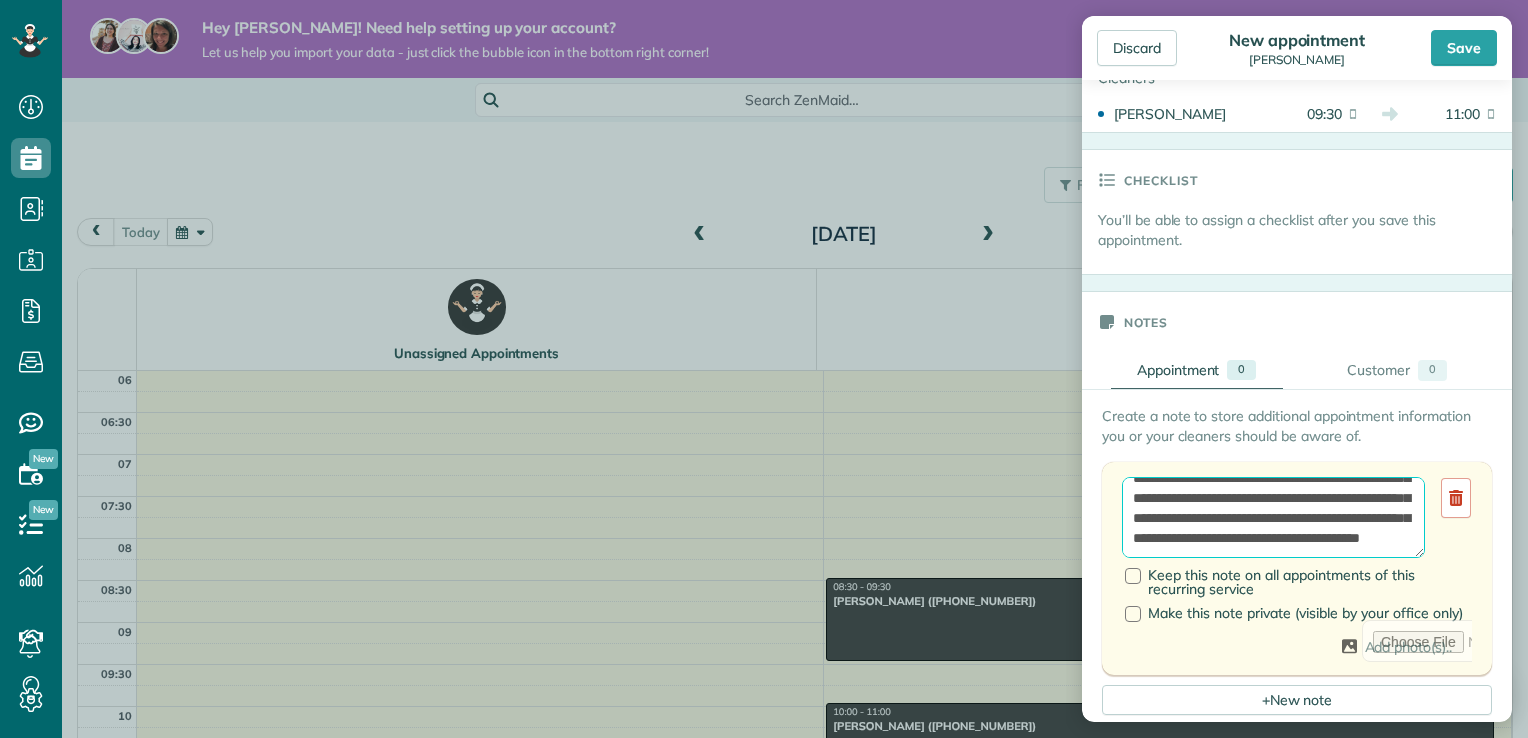scroll, scrollTop: 188, scrollLeft: 0, axis: vertical 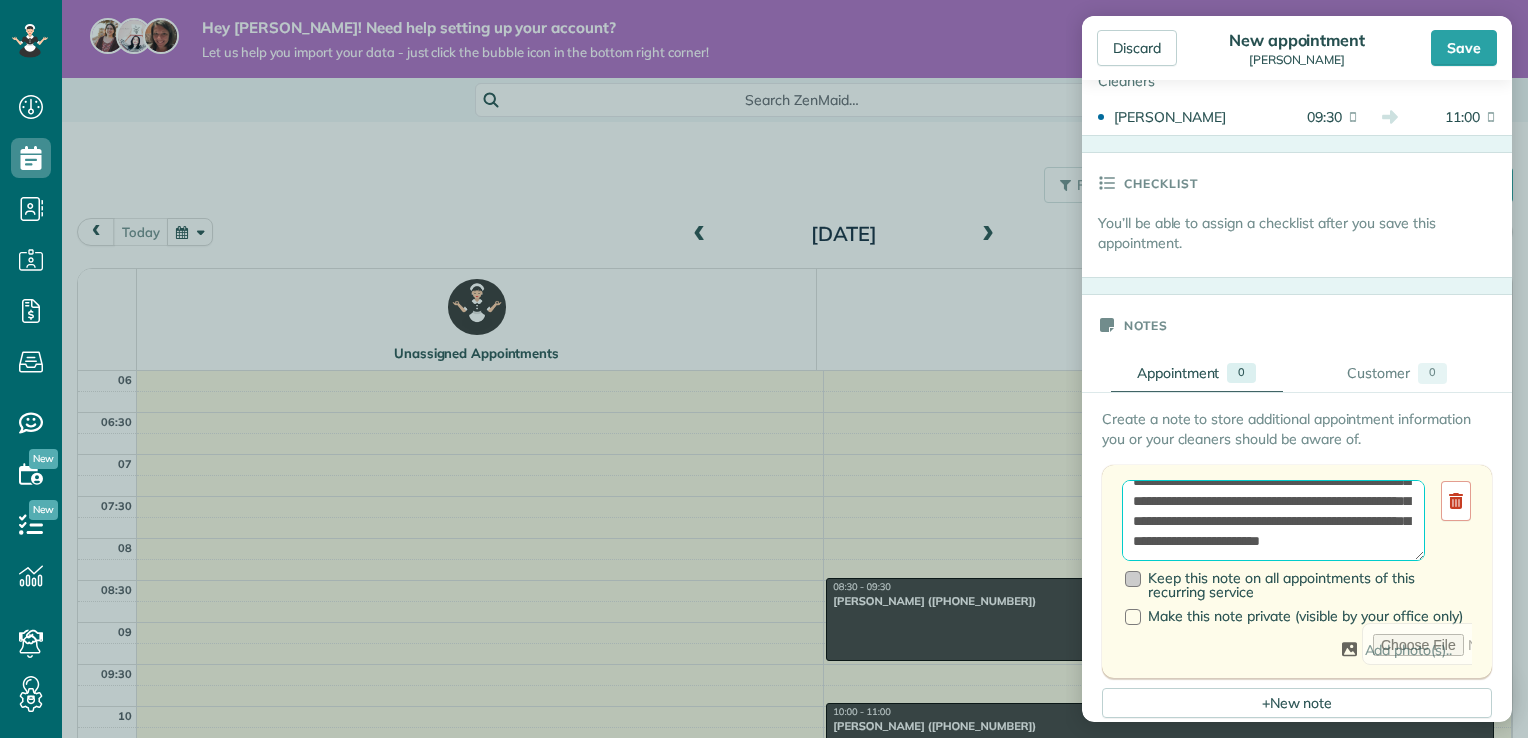 type on "**********" 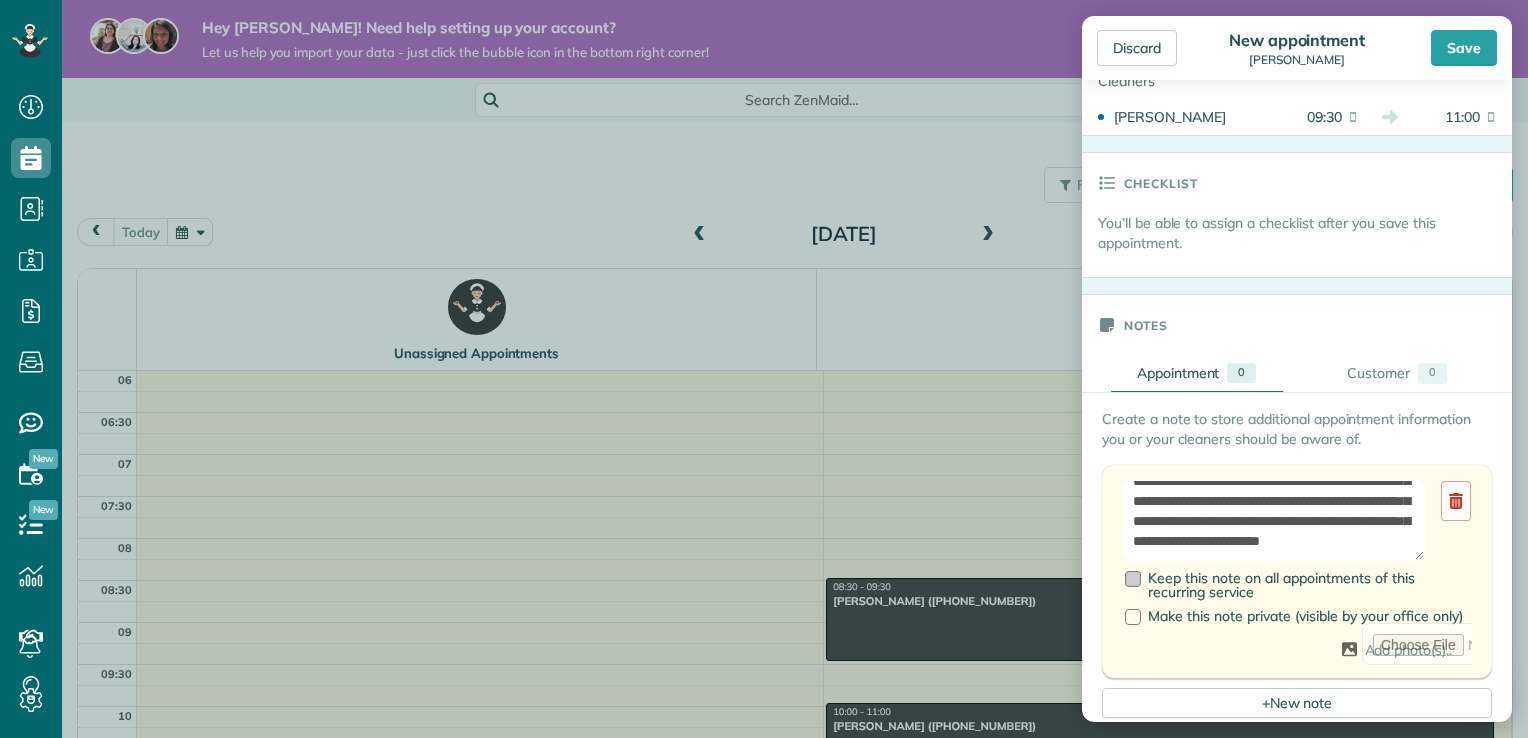 click at bounding box center (1133, 579) 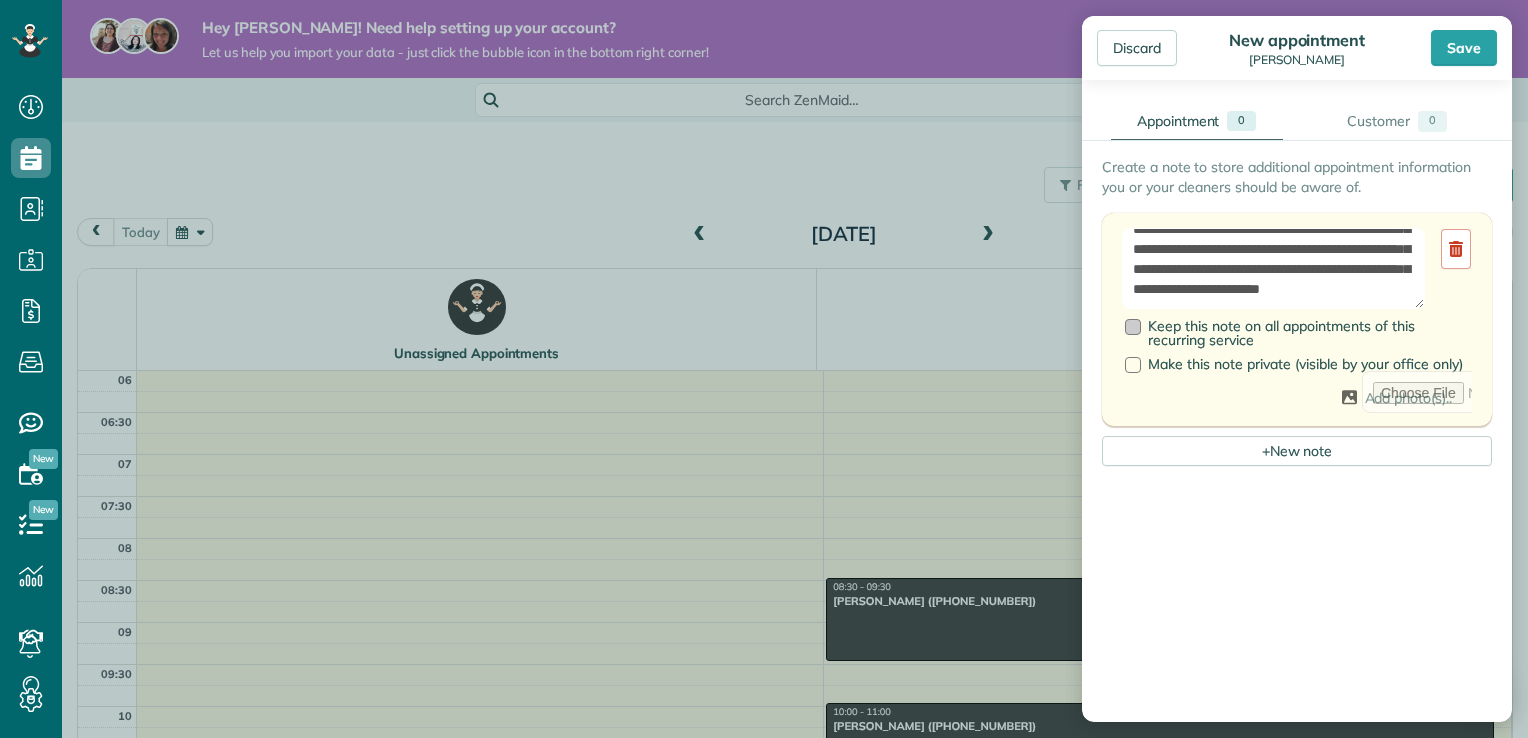 scroll, scrollTop: 836, scrollLeft: 0, axis: vertical 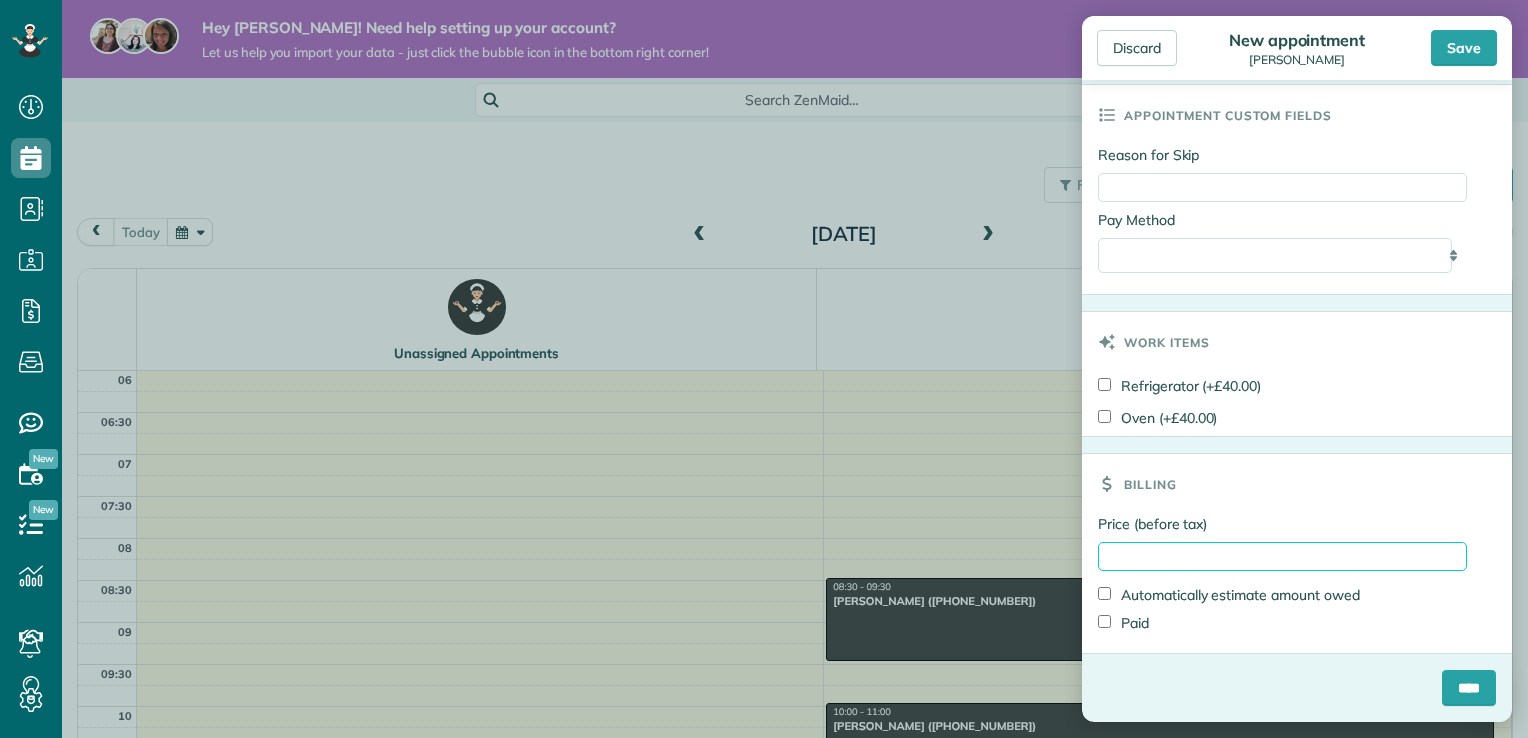 click on "Price (before tax)" at bounding box center (1282, 556) 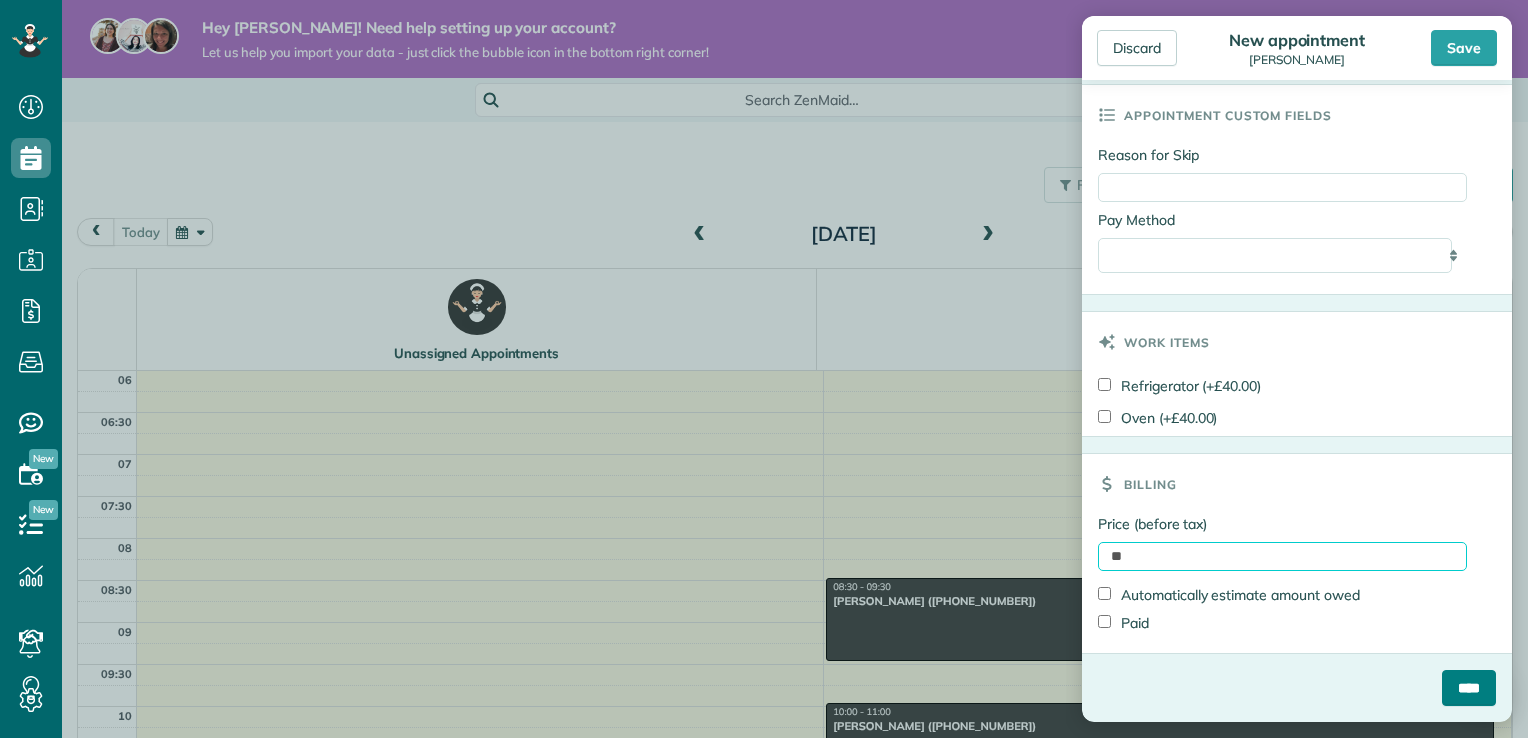 type on "**" 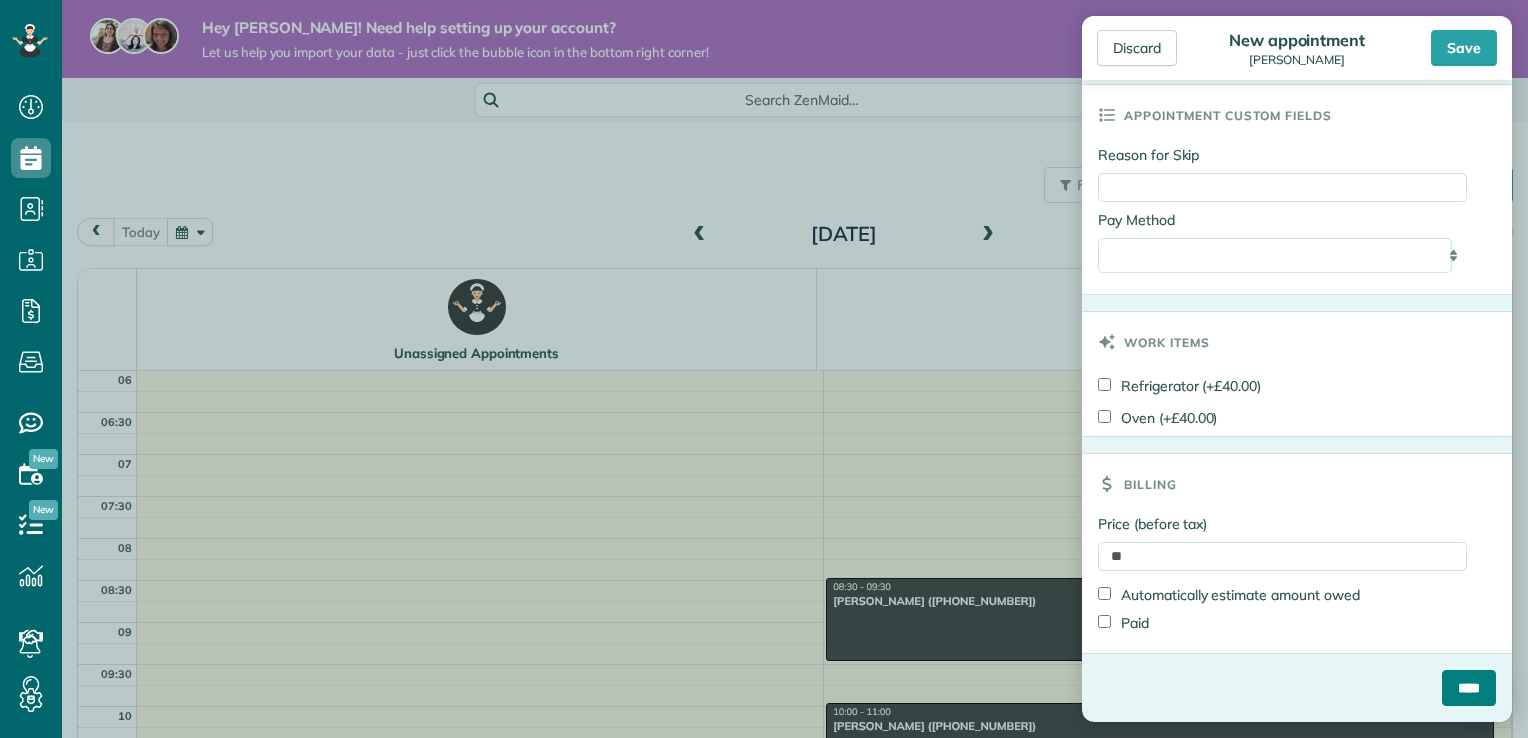 click on "****" at bounding box center (1469, 688) 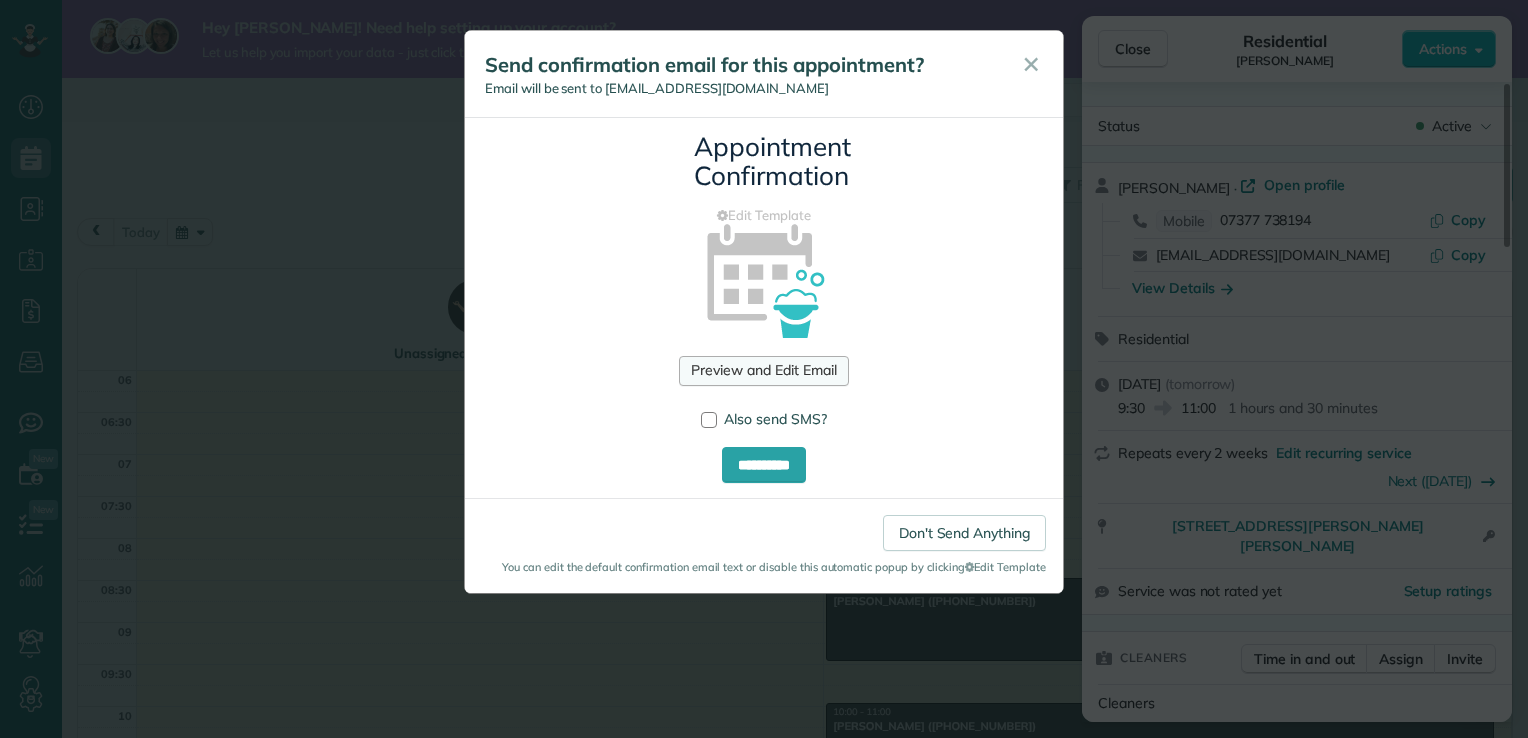 click on "Preview and Edit Email" at bounding box center (763, 371) 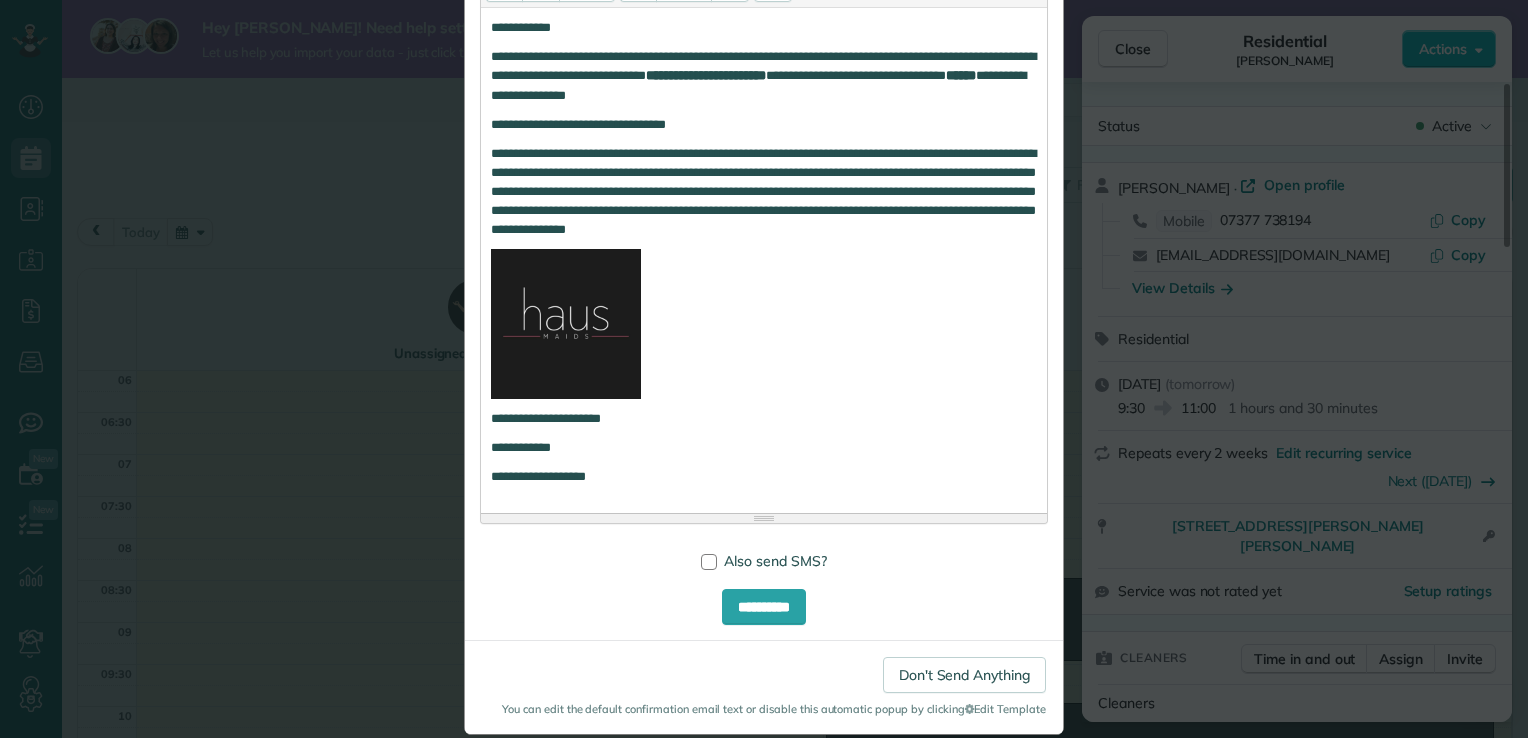 scroll, scrollTop: 584, scrollLeft: 0, axis: vertical 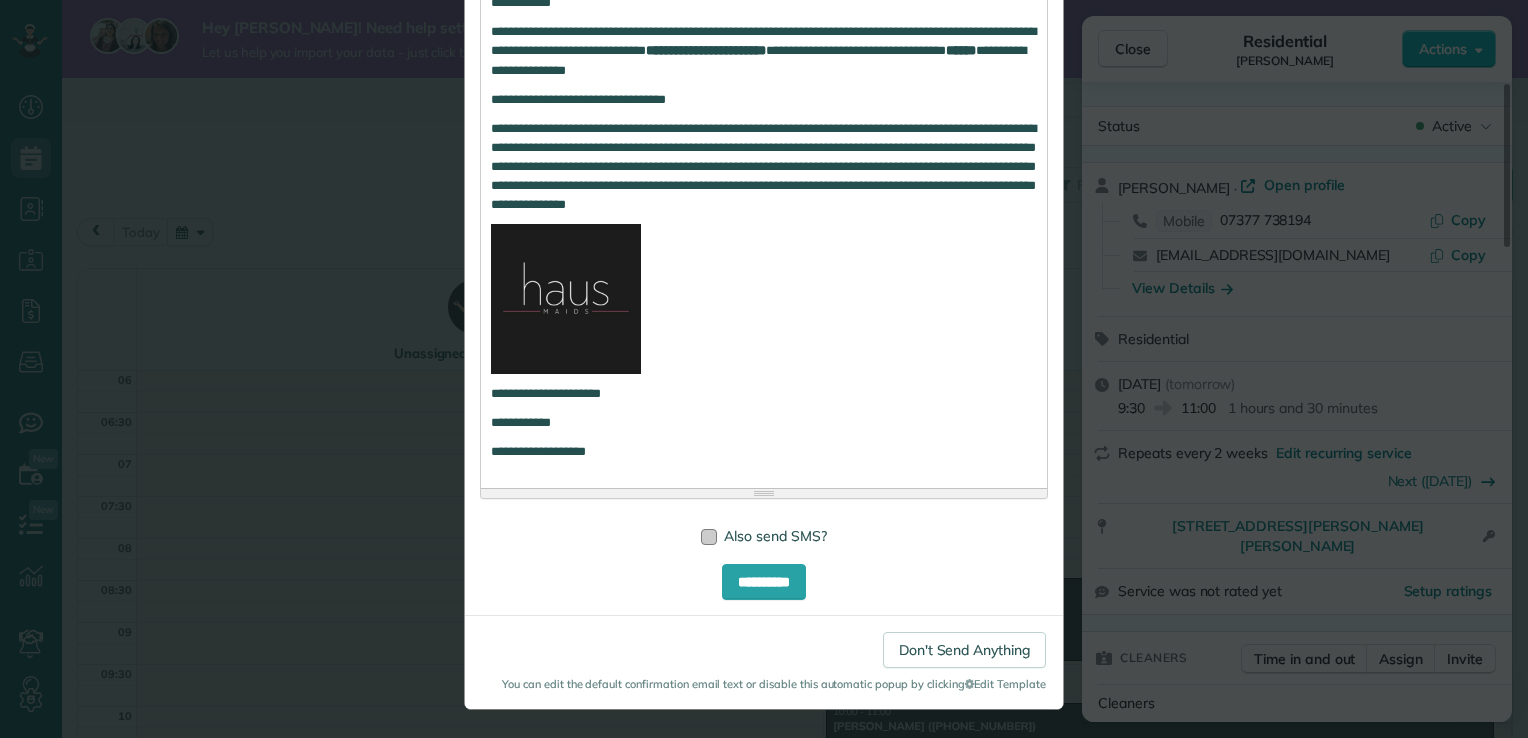 click at bounding box center [709, 537] 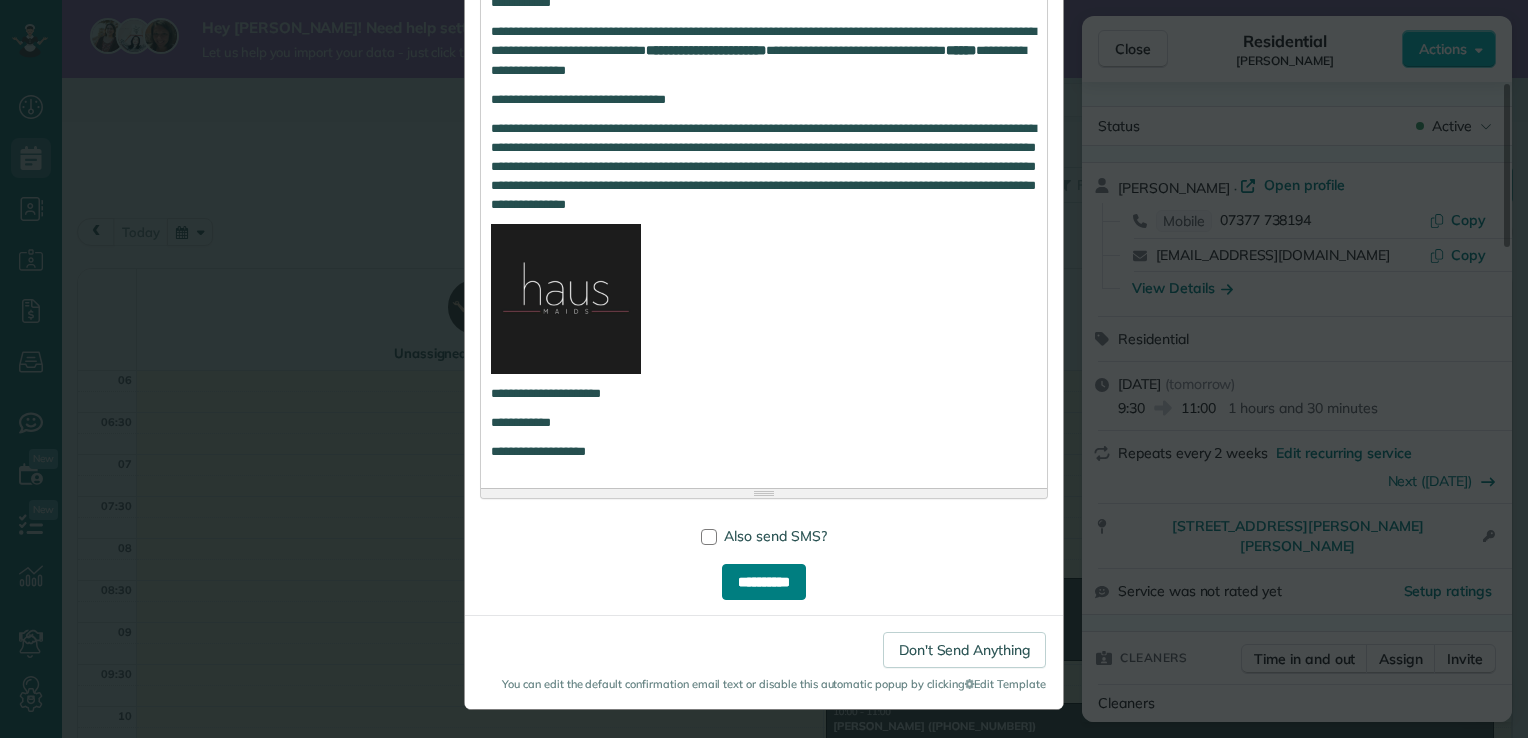 click on "**********" at bounding box center (764, 582) 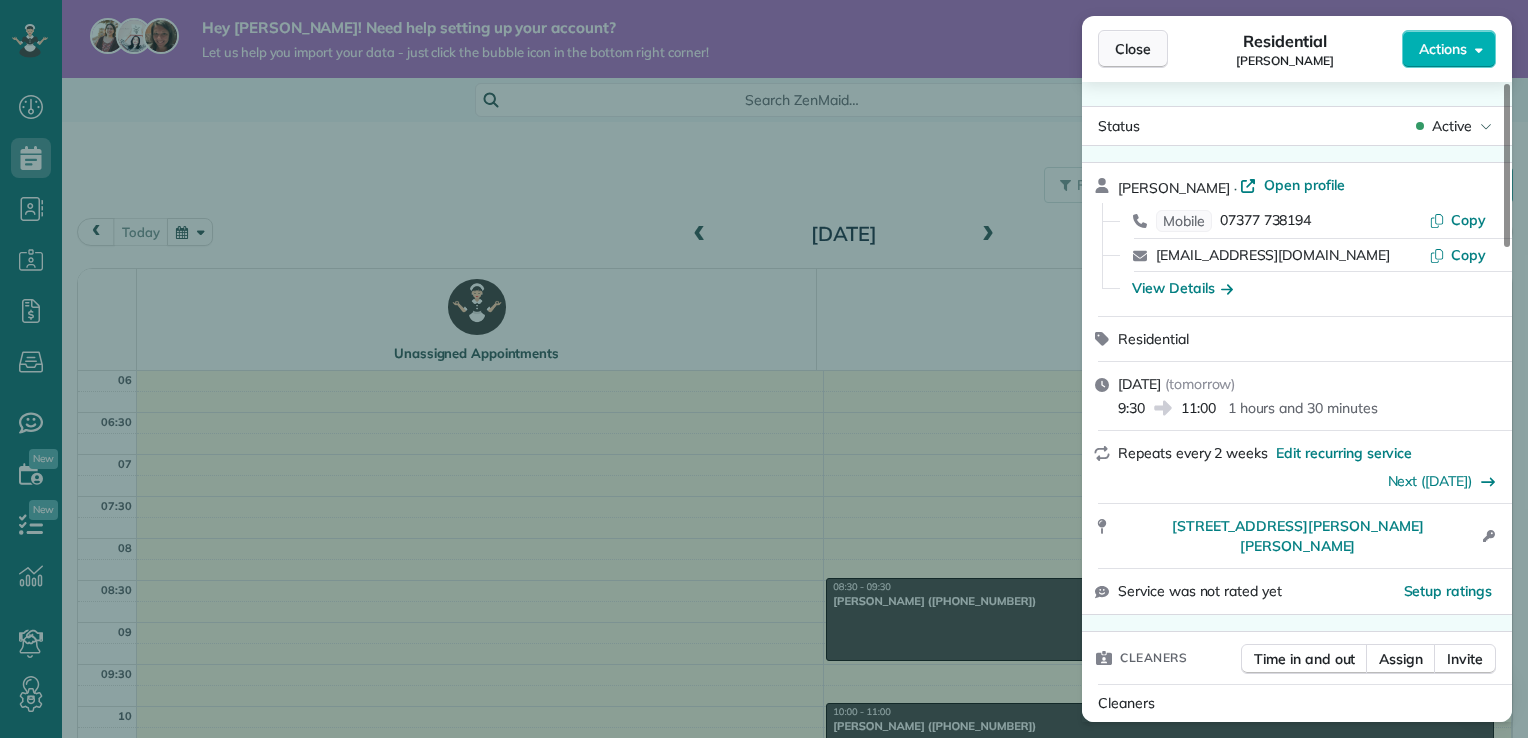 click on "Close" at bounding box center (1133, 49) 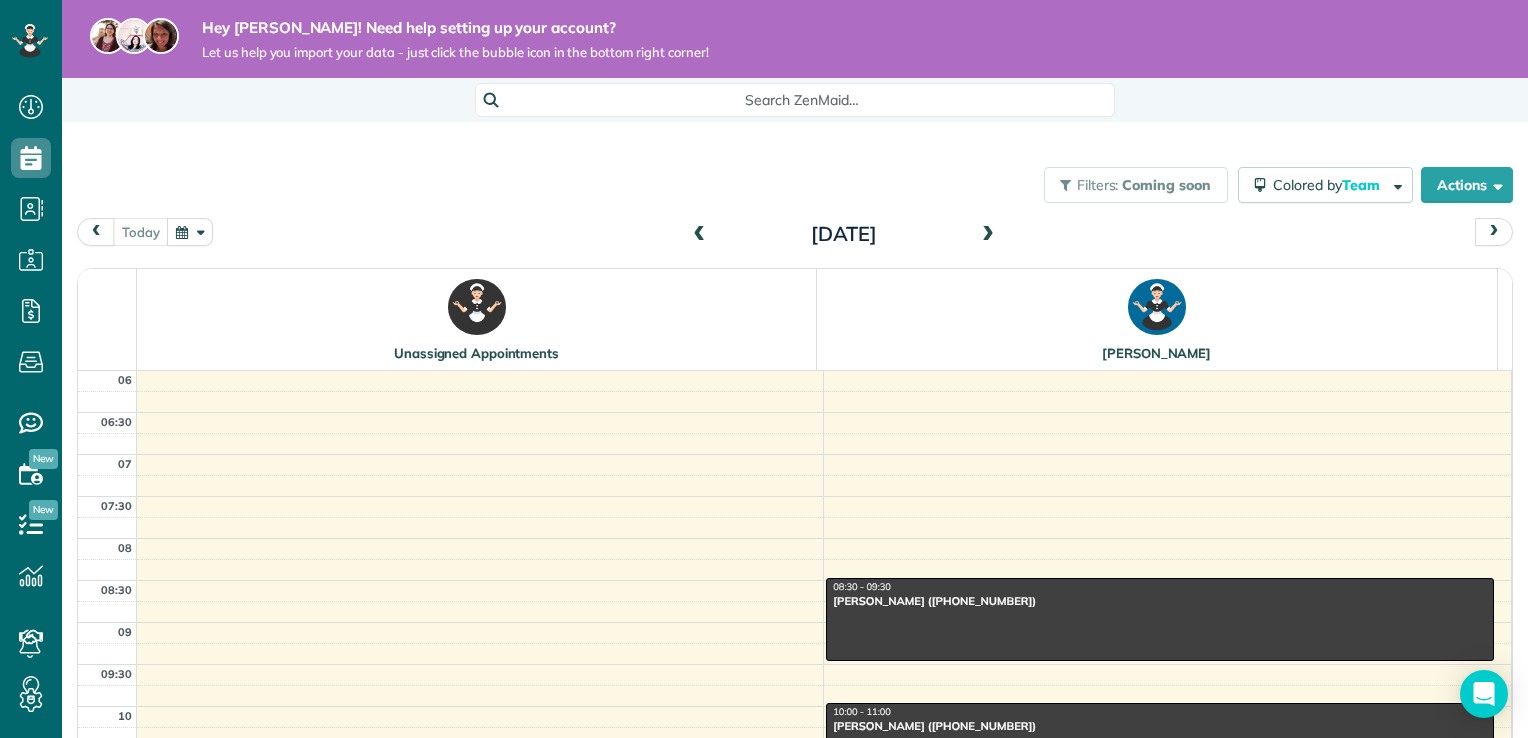 click on "[PERSON_NAME]" at bounding box center (1157, 319) 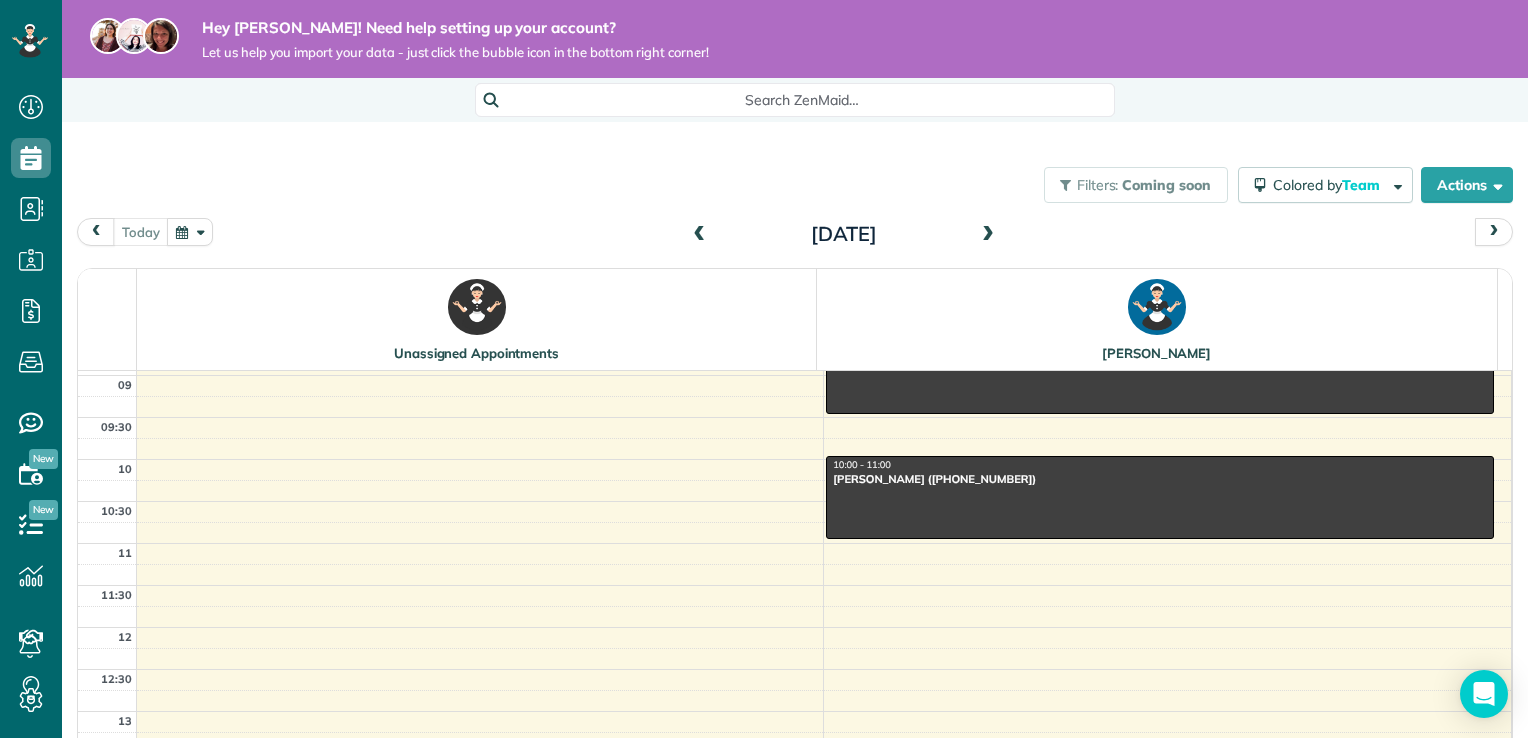scroll, scrollTop: 0, scrollLeft: 0, axis: both 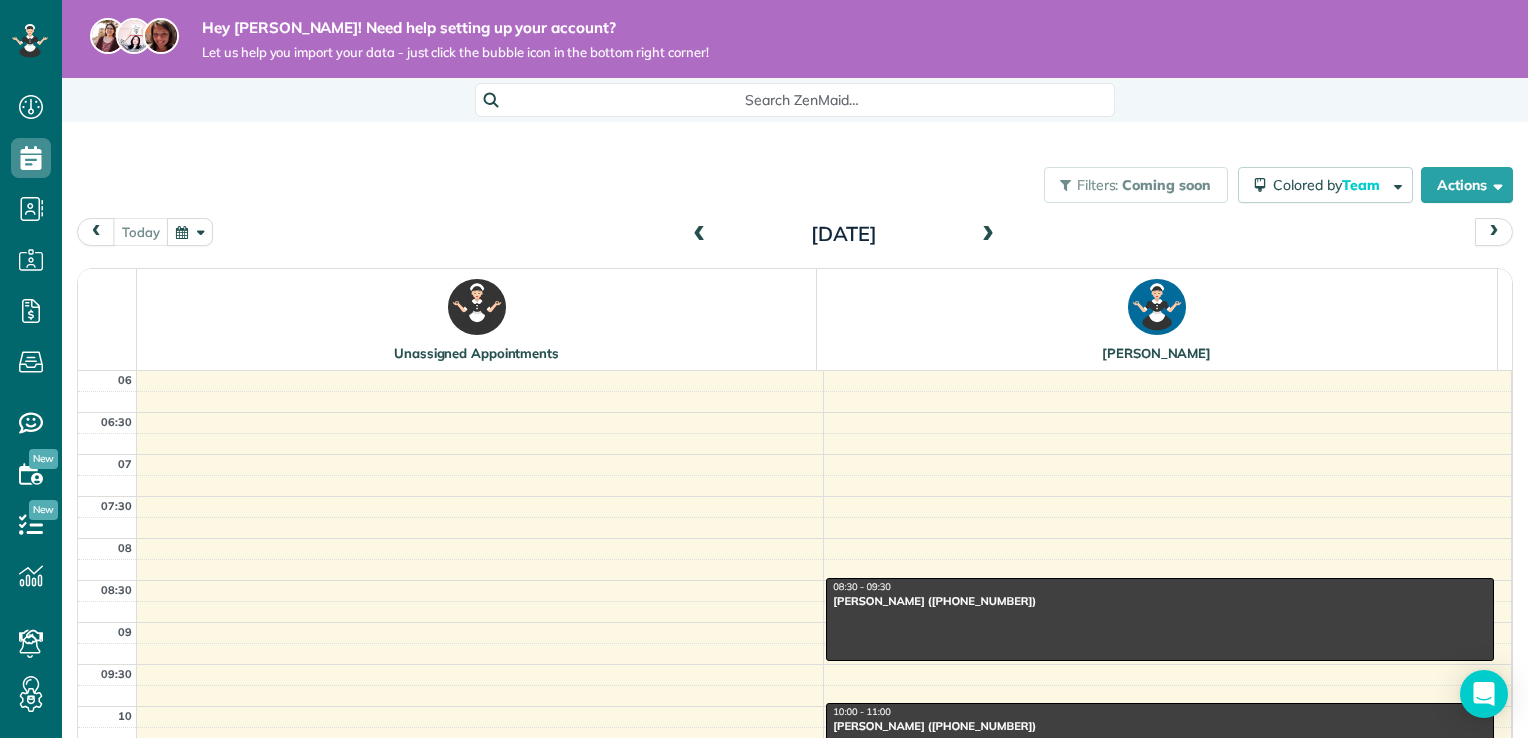 click at bounding box center [988, 235] 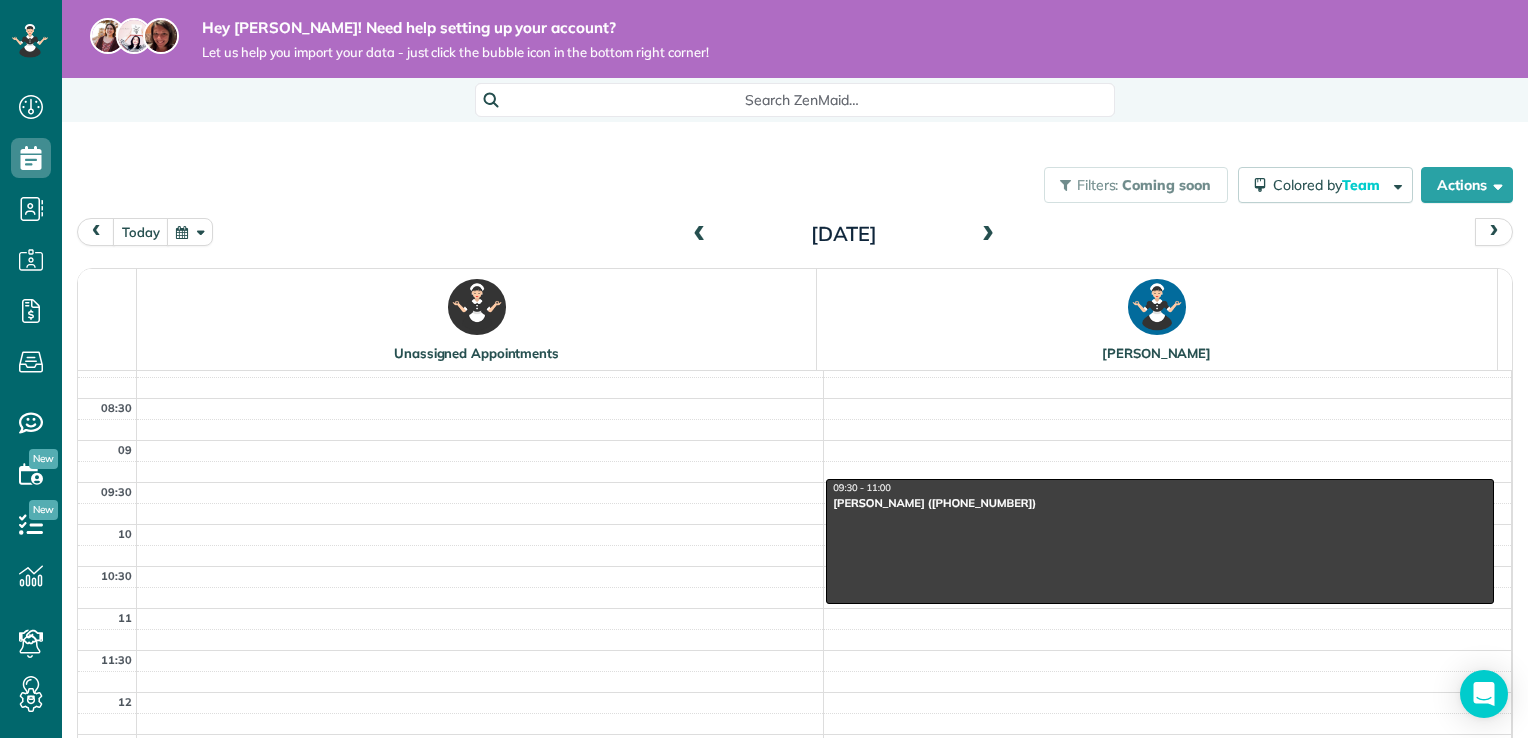 scroll, scrollTop: 179, scrollLeft: 0, axis: vertical 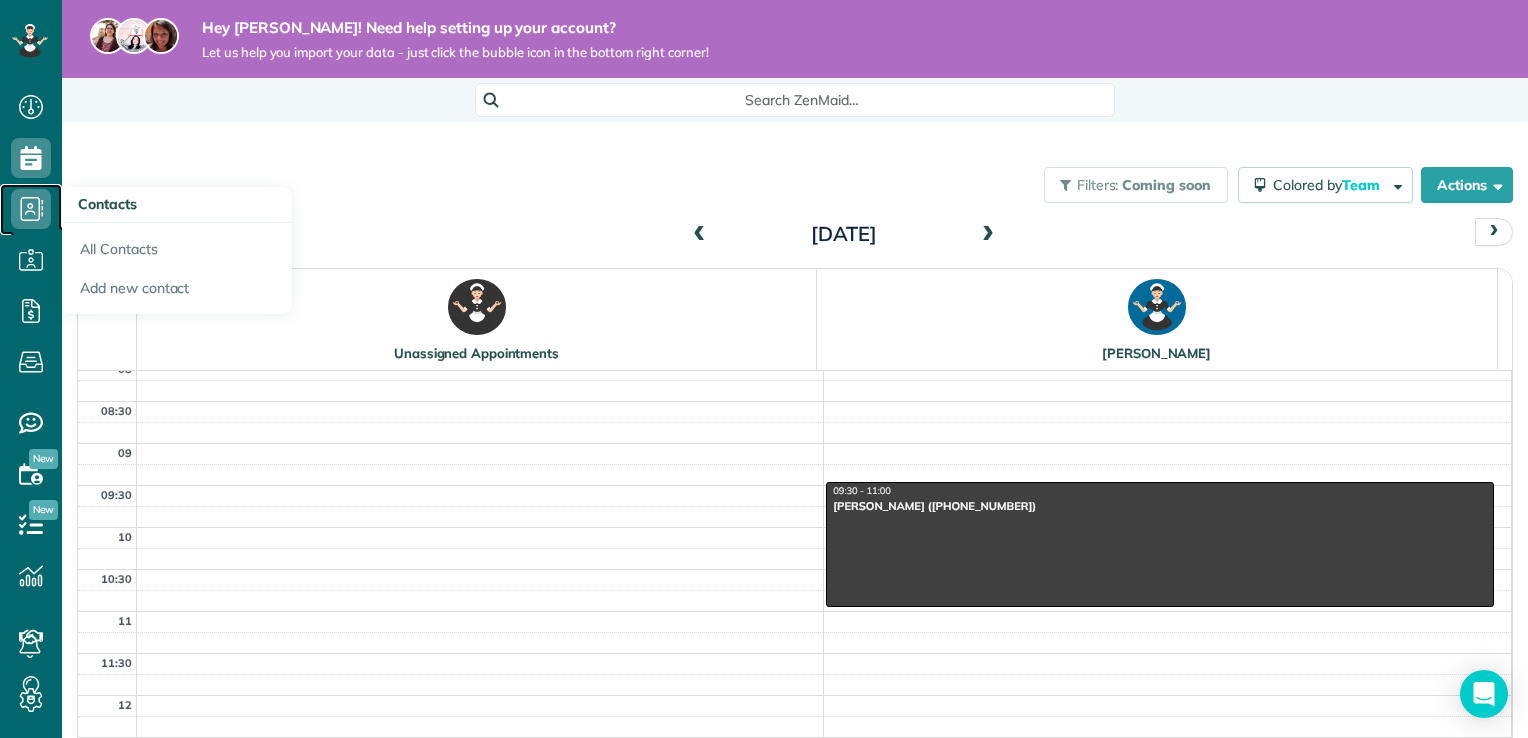 click 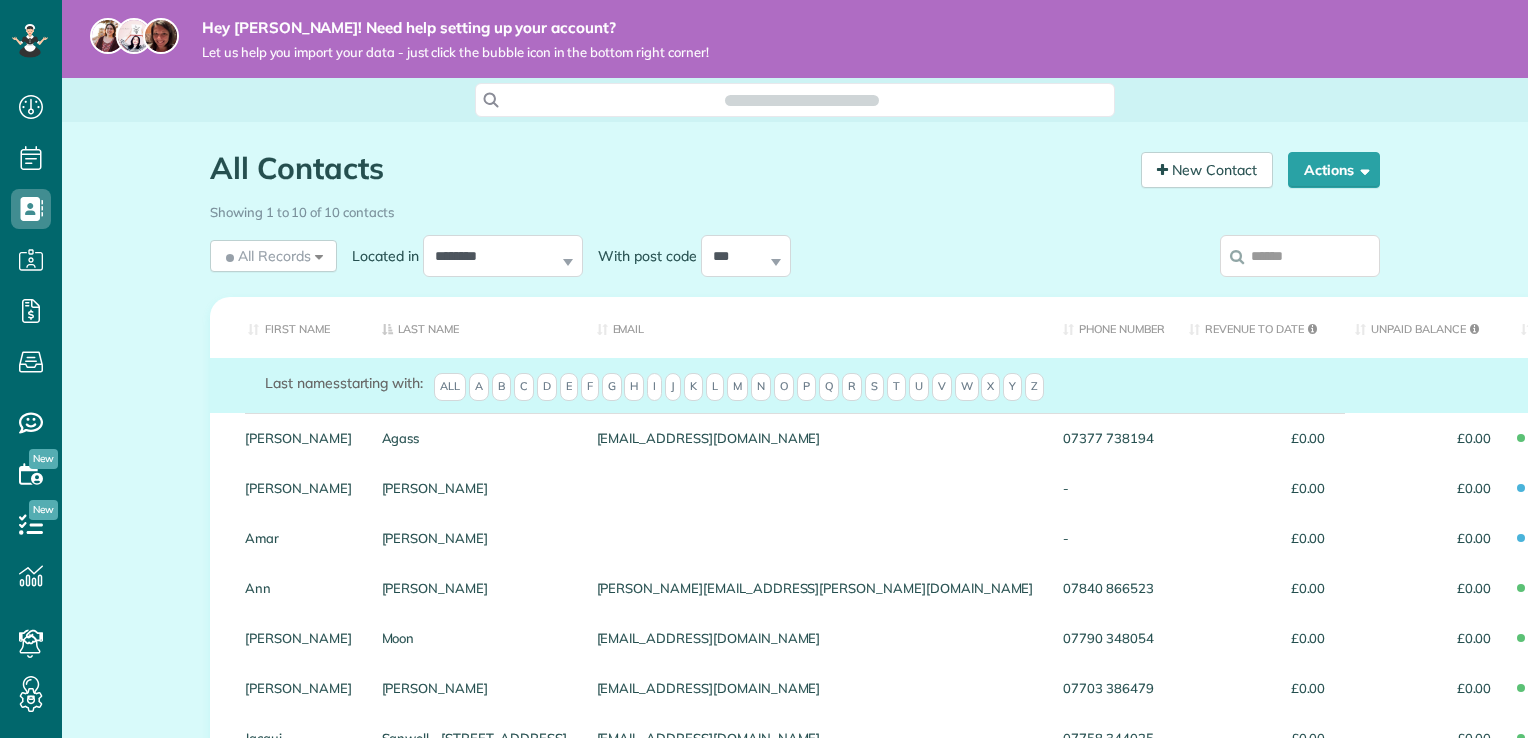 scroll, scrollTop: 0, scrollLeft: 0, axis: both 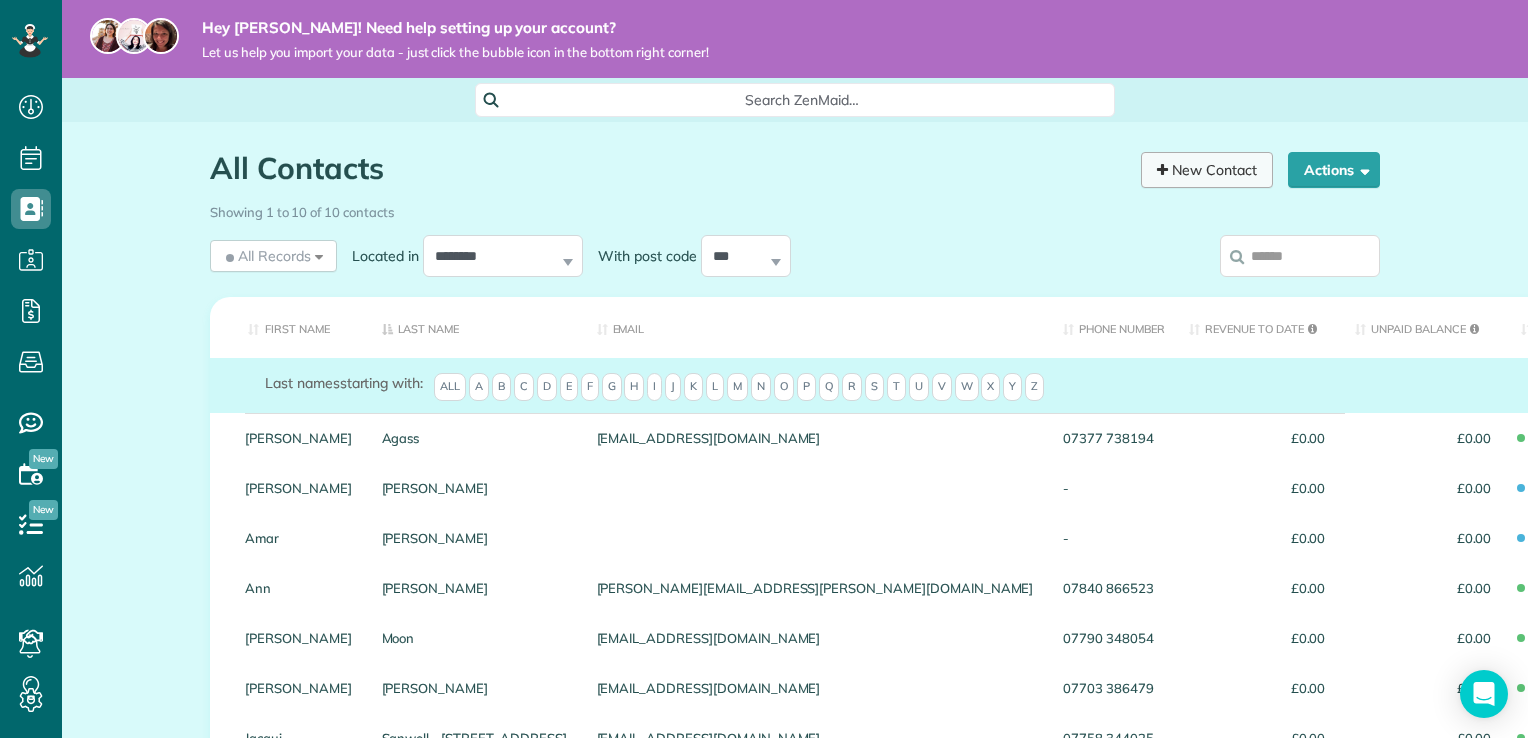 click on "New Contact" at bounding box center [1207, 170] 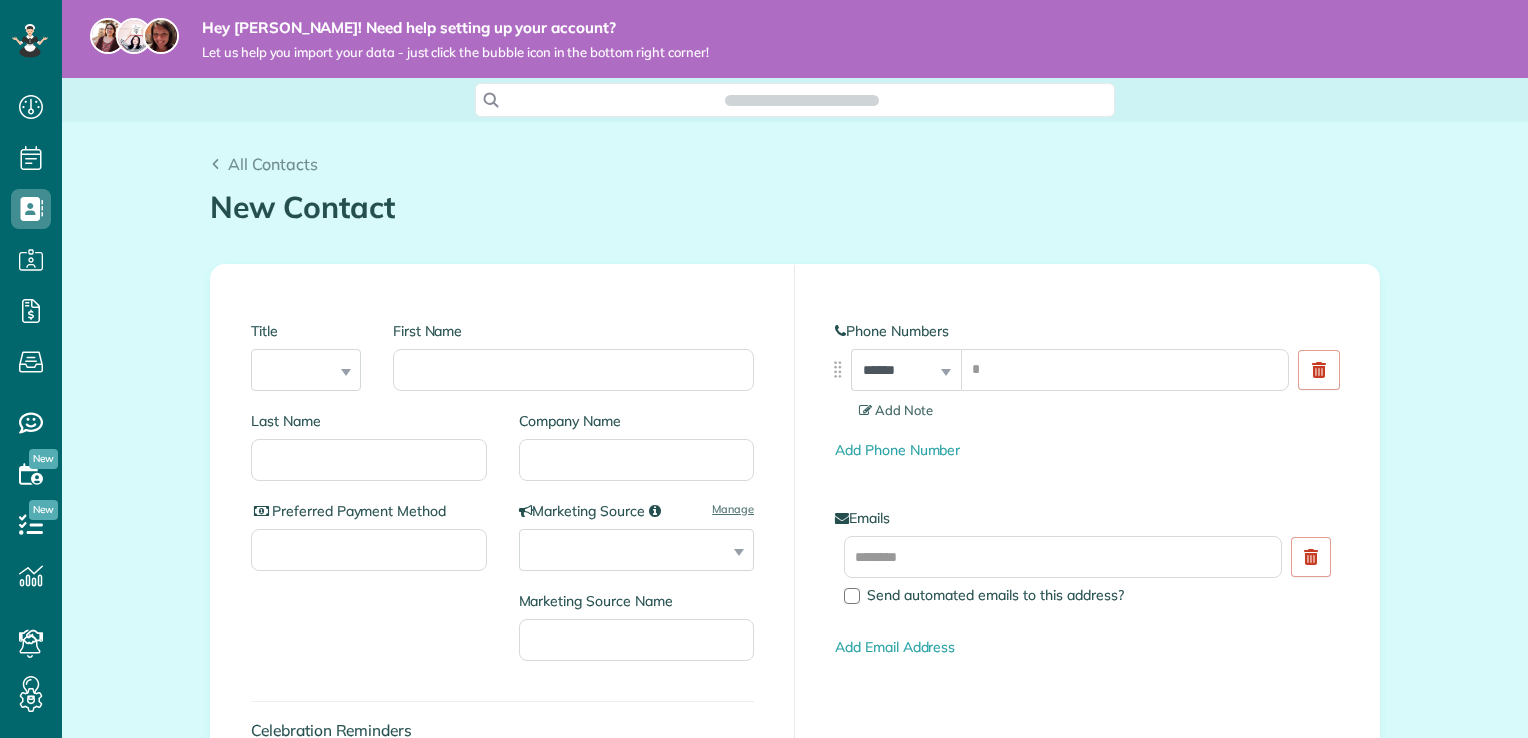 scroll, scrollTop: 0, scrollLeft: 0, axis: both 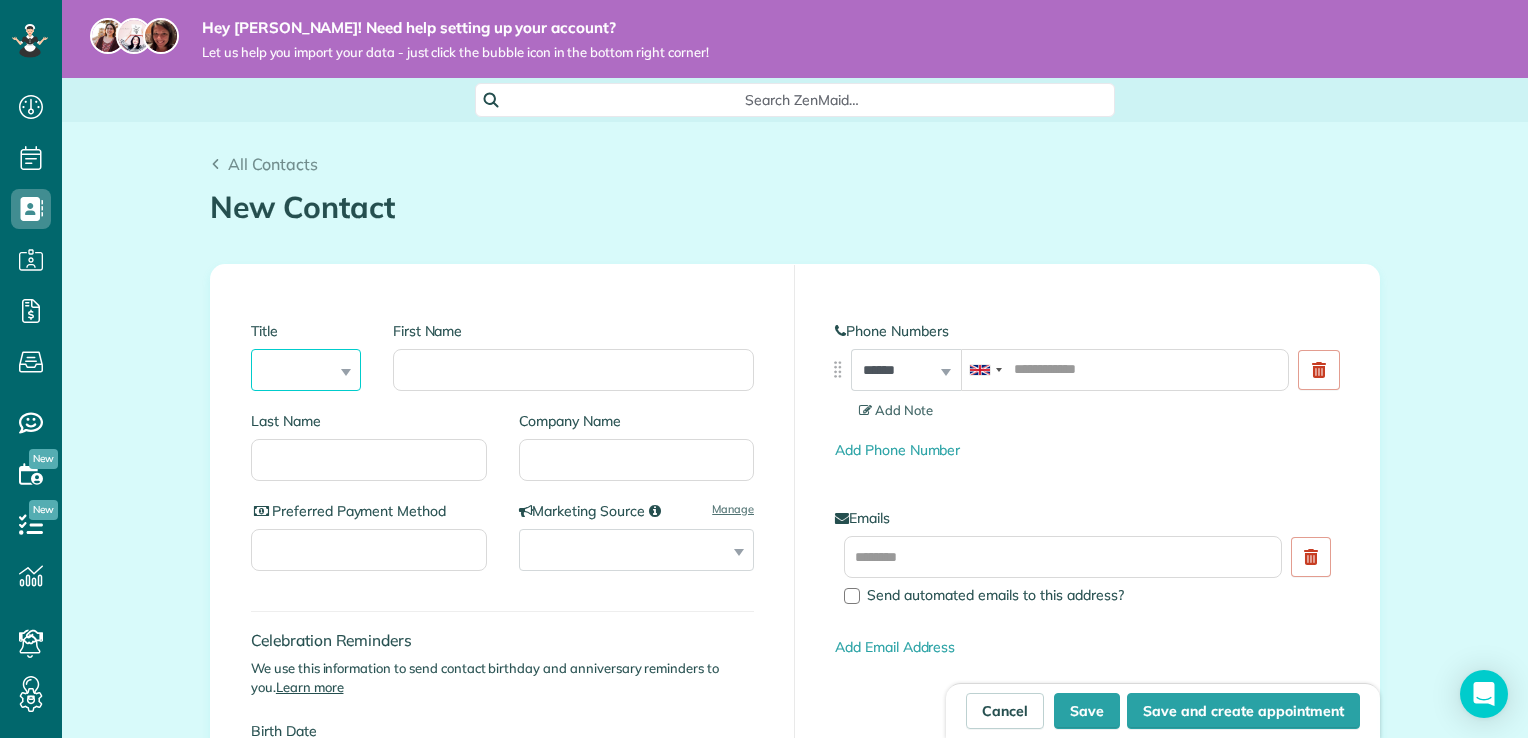 click on "***
****
***
***" at bounding box center (306, 370) 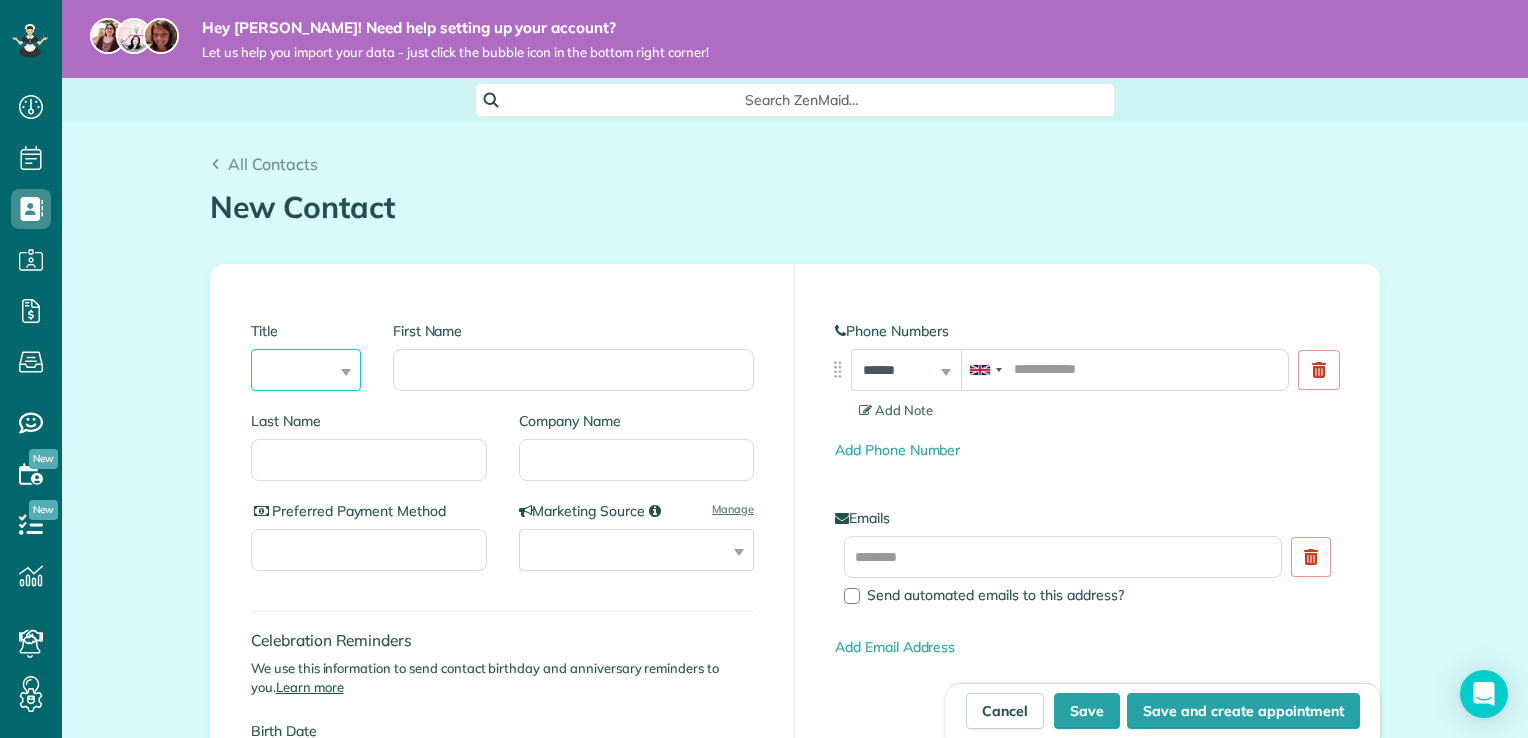 select on "****" 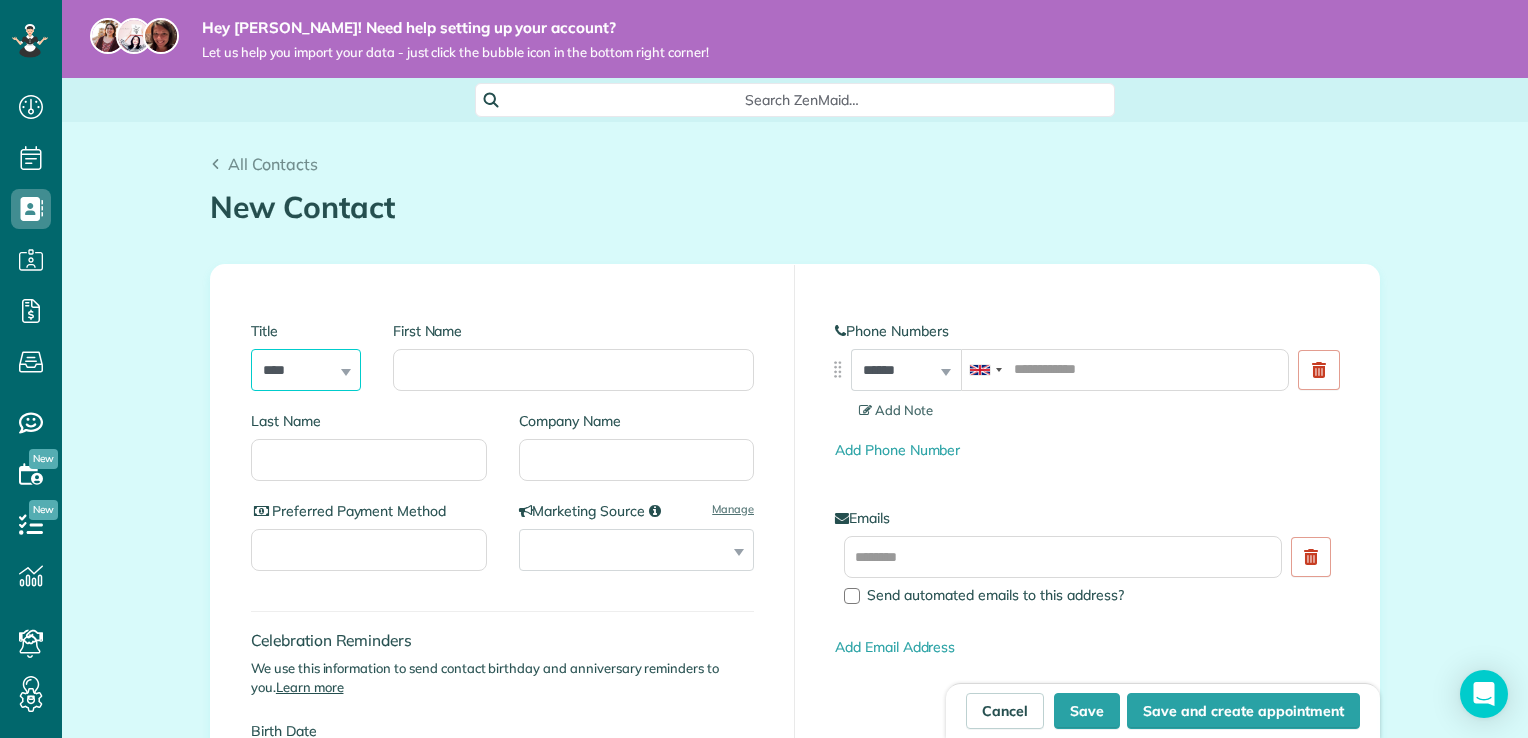 click on "***
****
***
***" at bounding box center (306, 370) 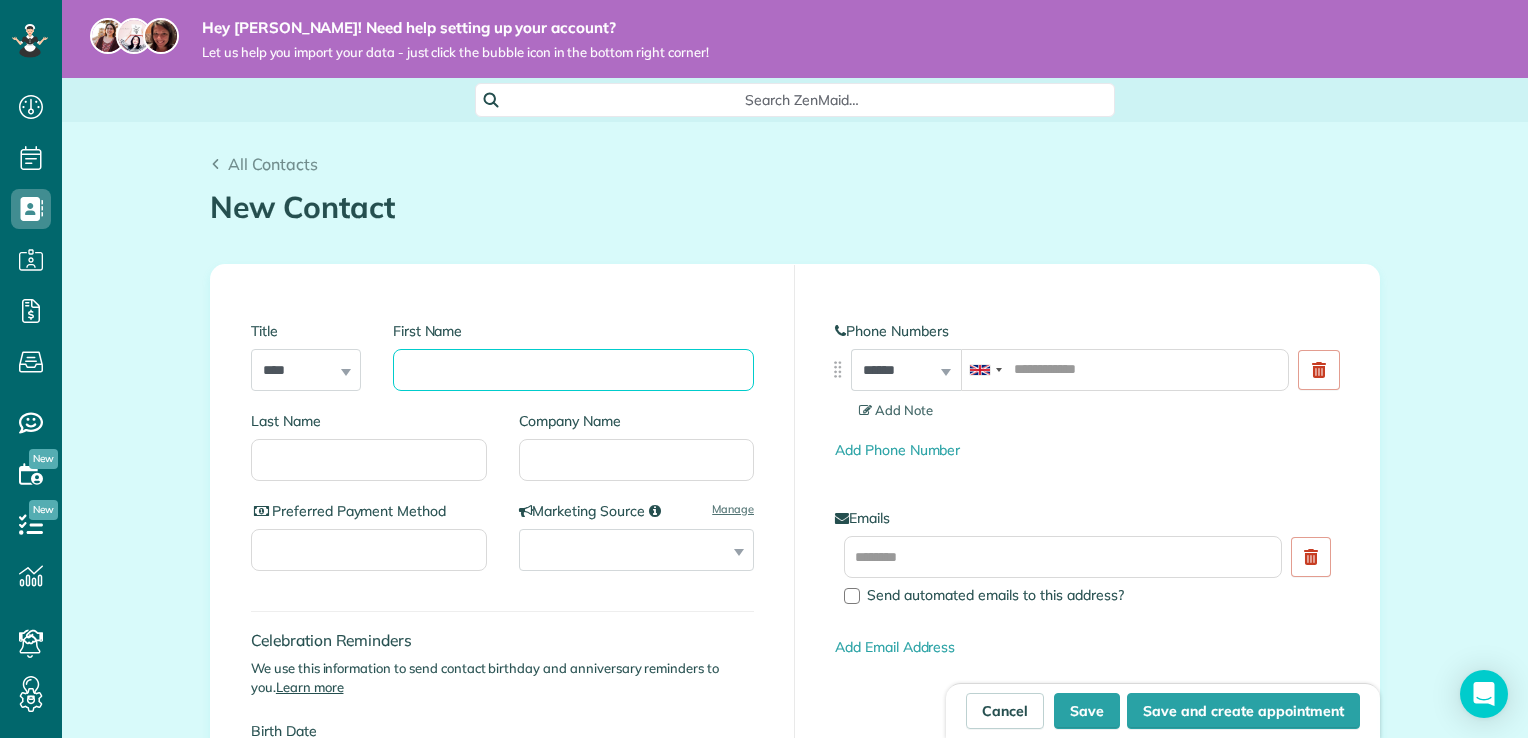 click on "First Name" at bounding box center [573, 370] 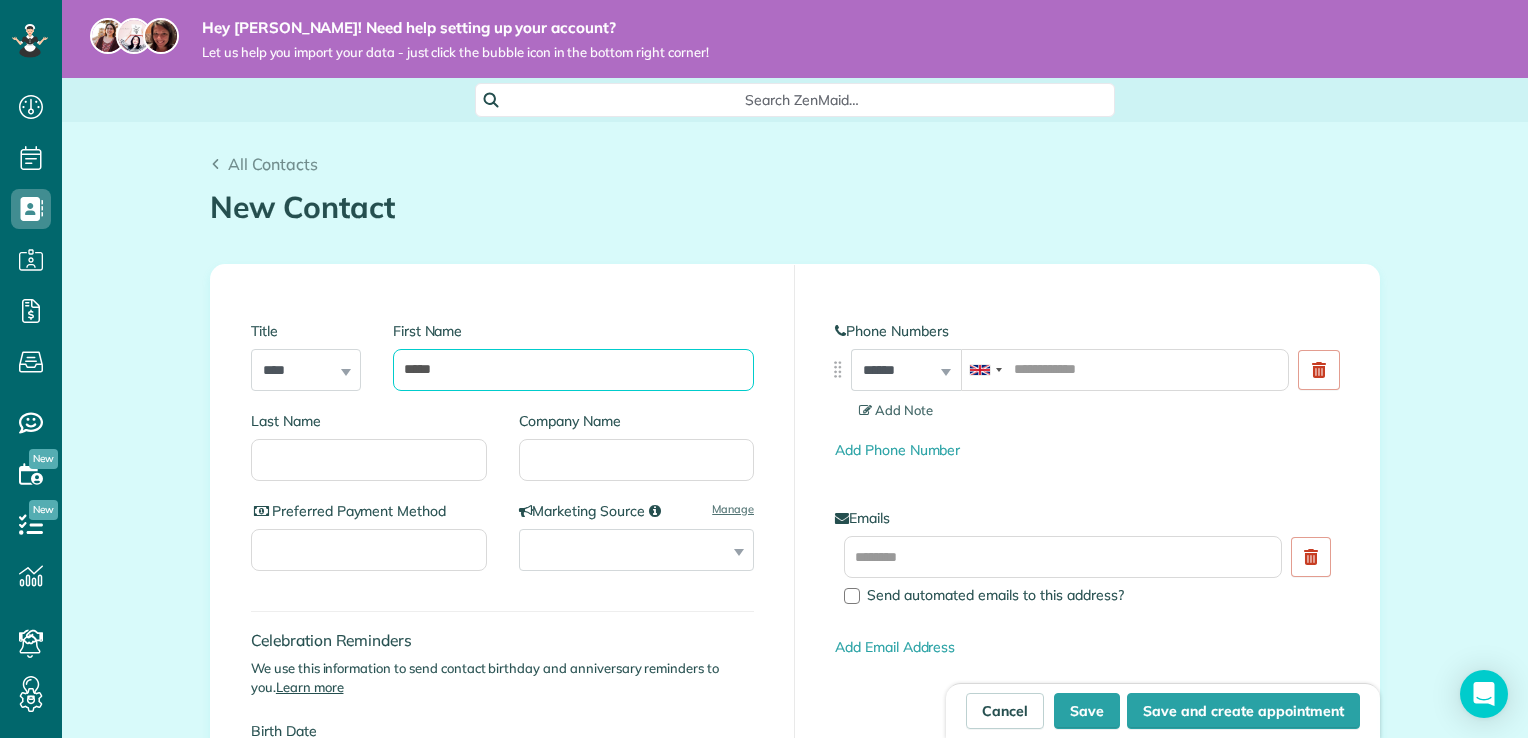 type on "*****" 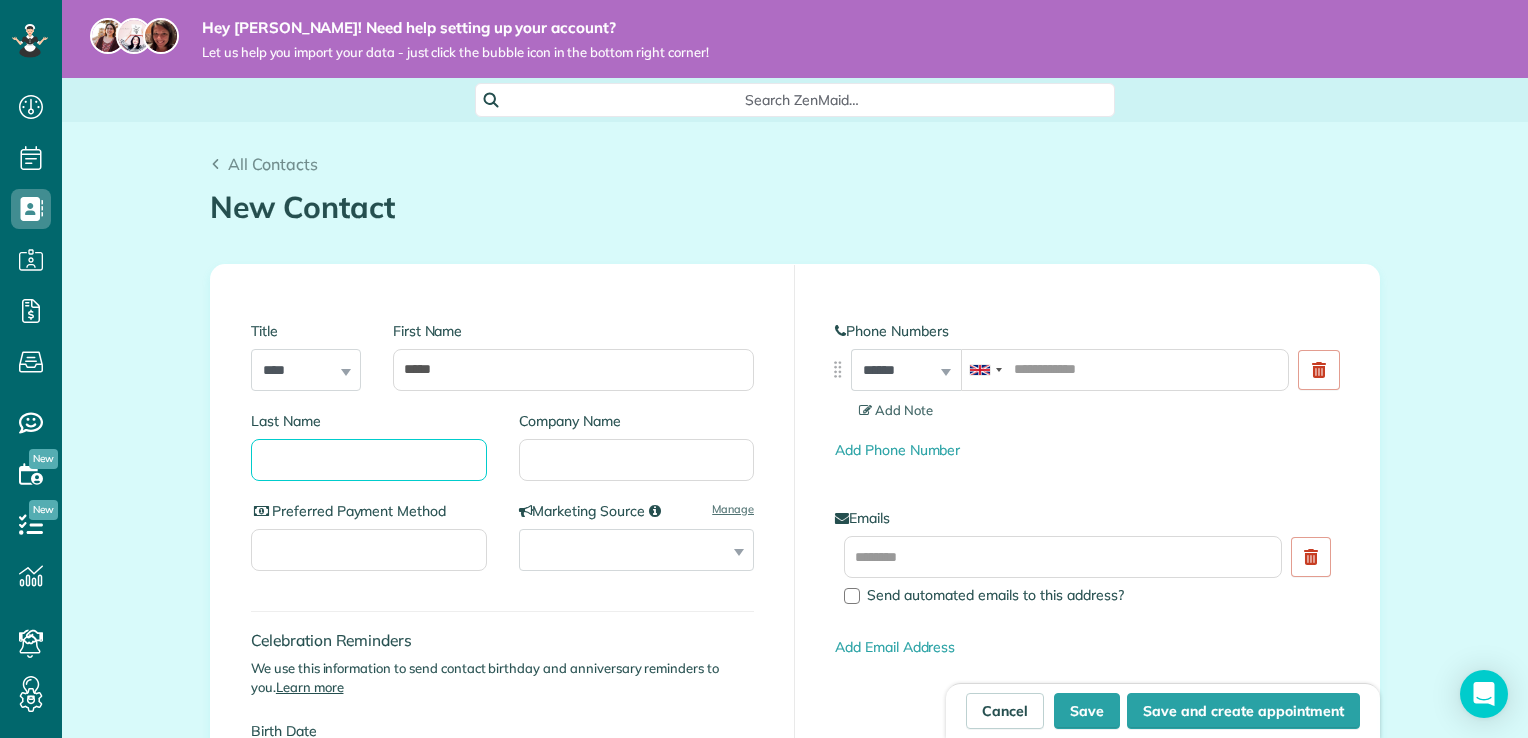click on "Last Name" at bounding box center (369, 460) 